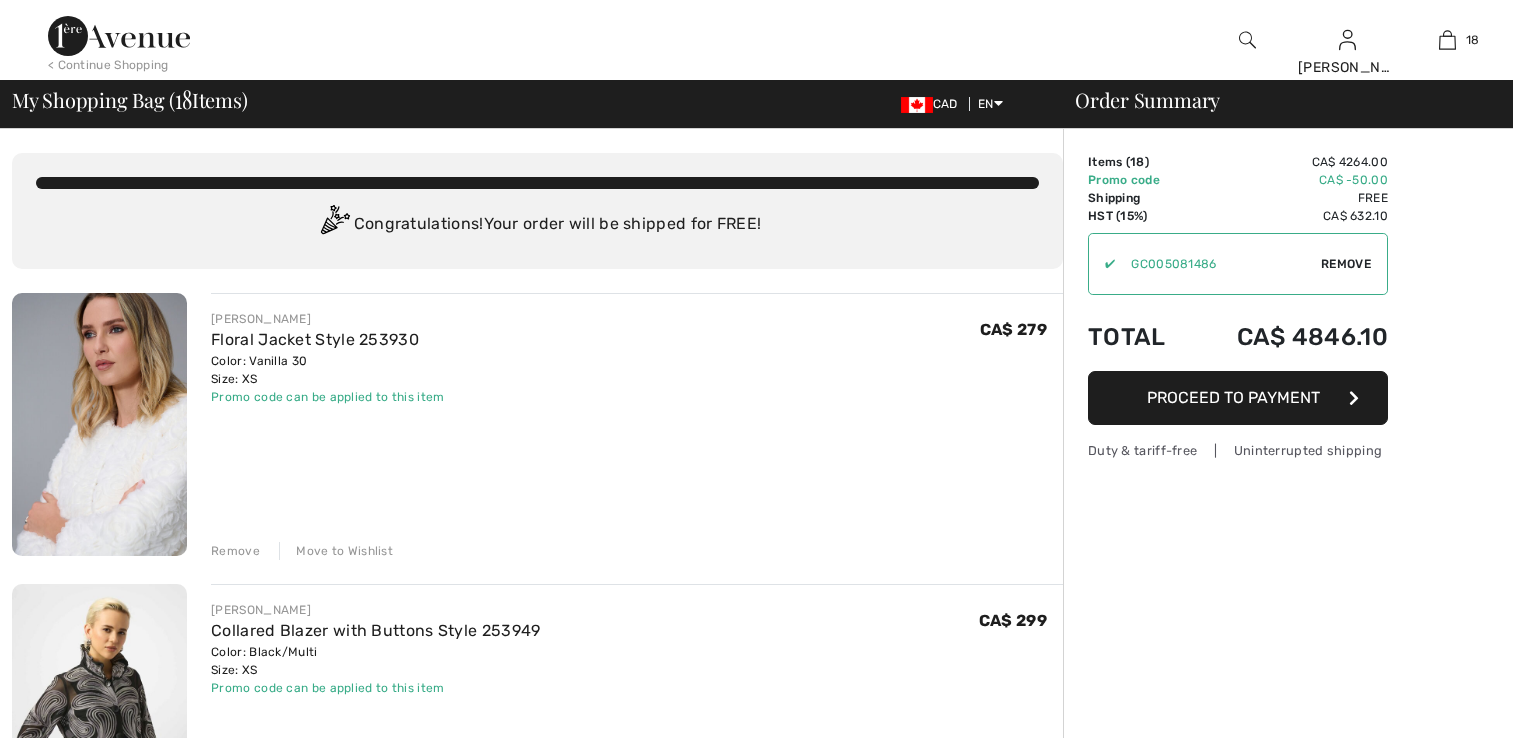 scroll, scrollTop: 0, scrollLeft: 0, axis: both 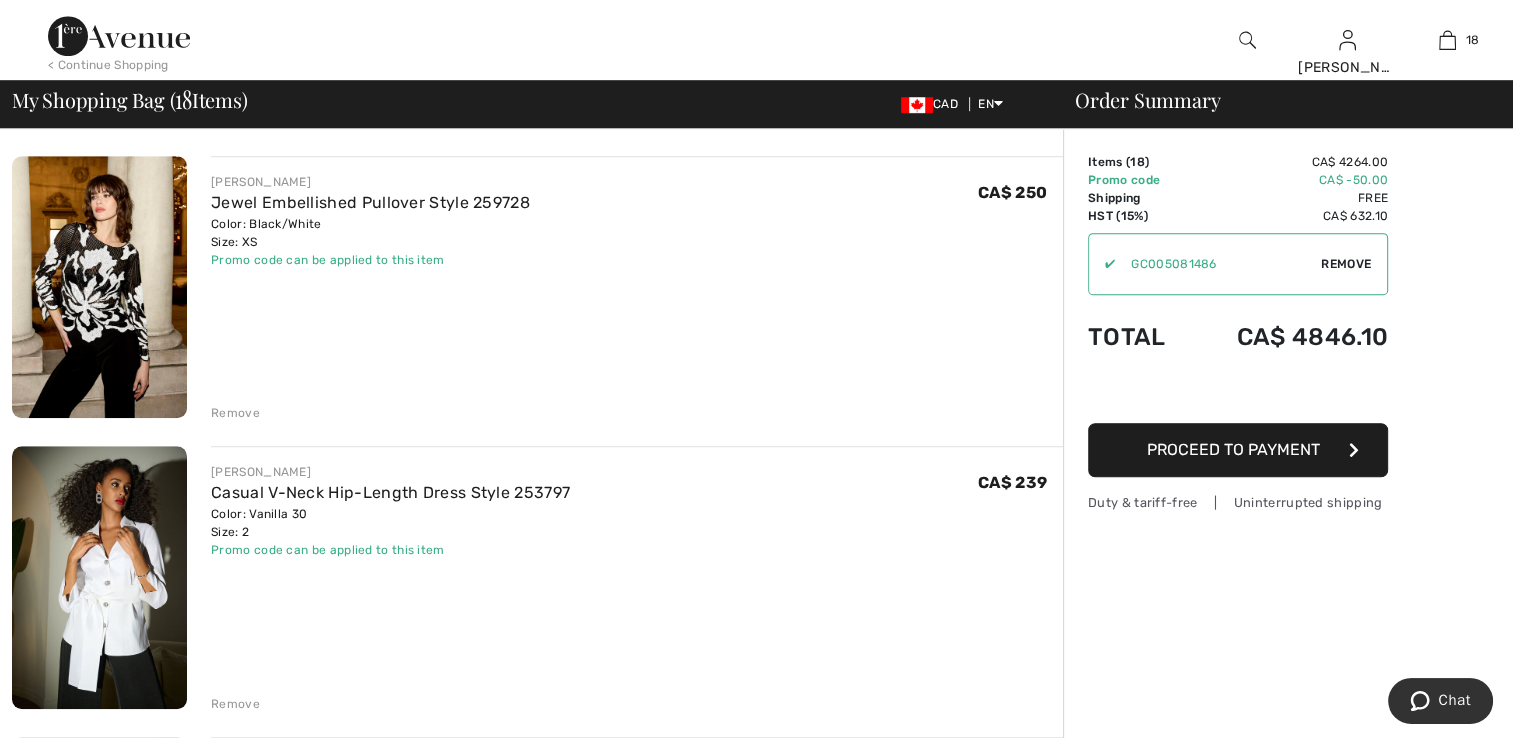 click on "Remove" at bounding box center [235, 413] 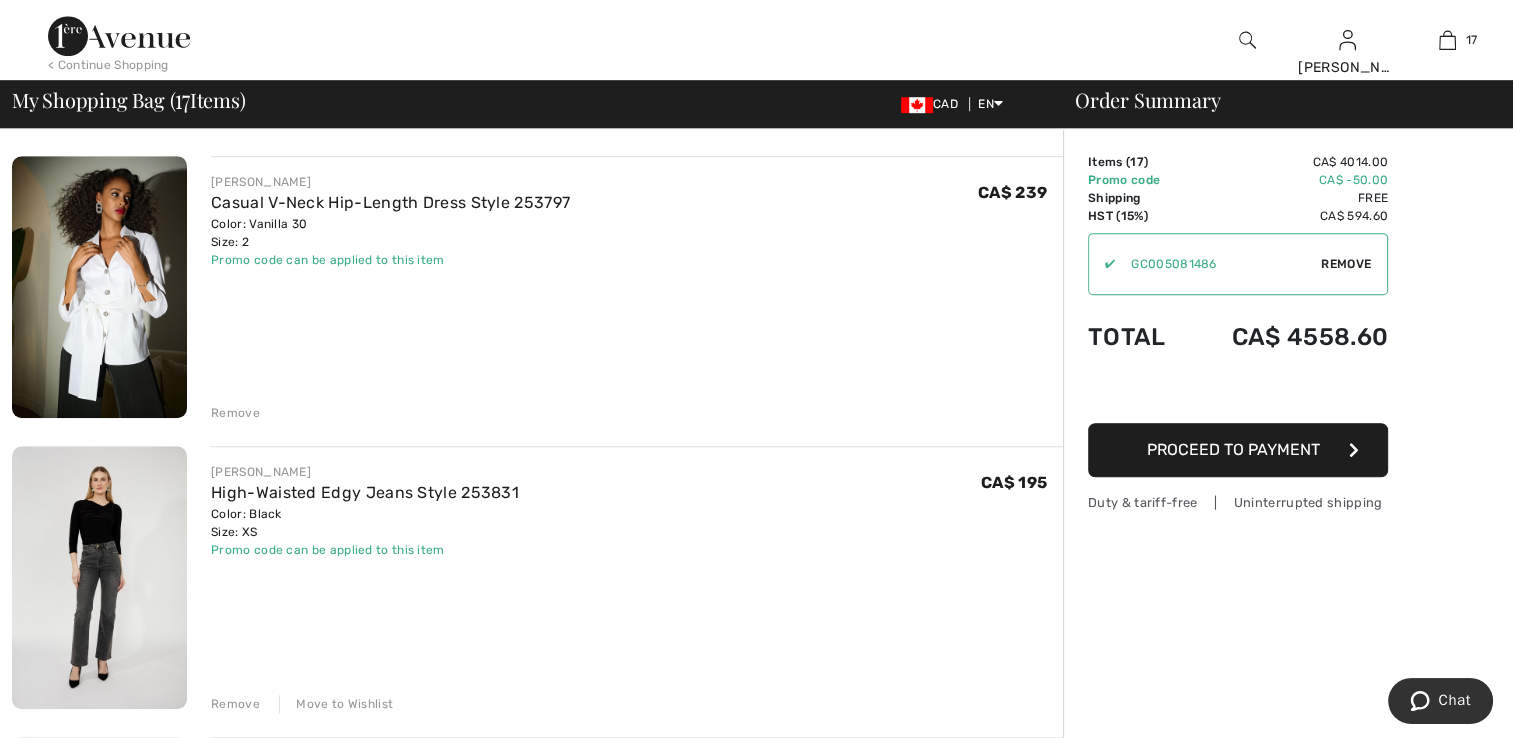 click on "Remove" at bounding box center (235, 413) 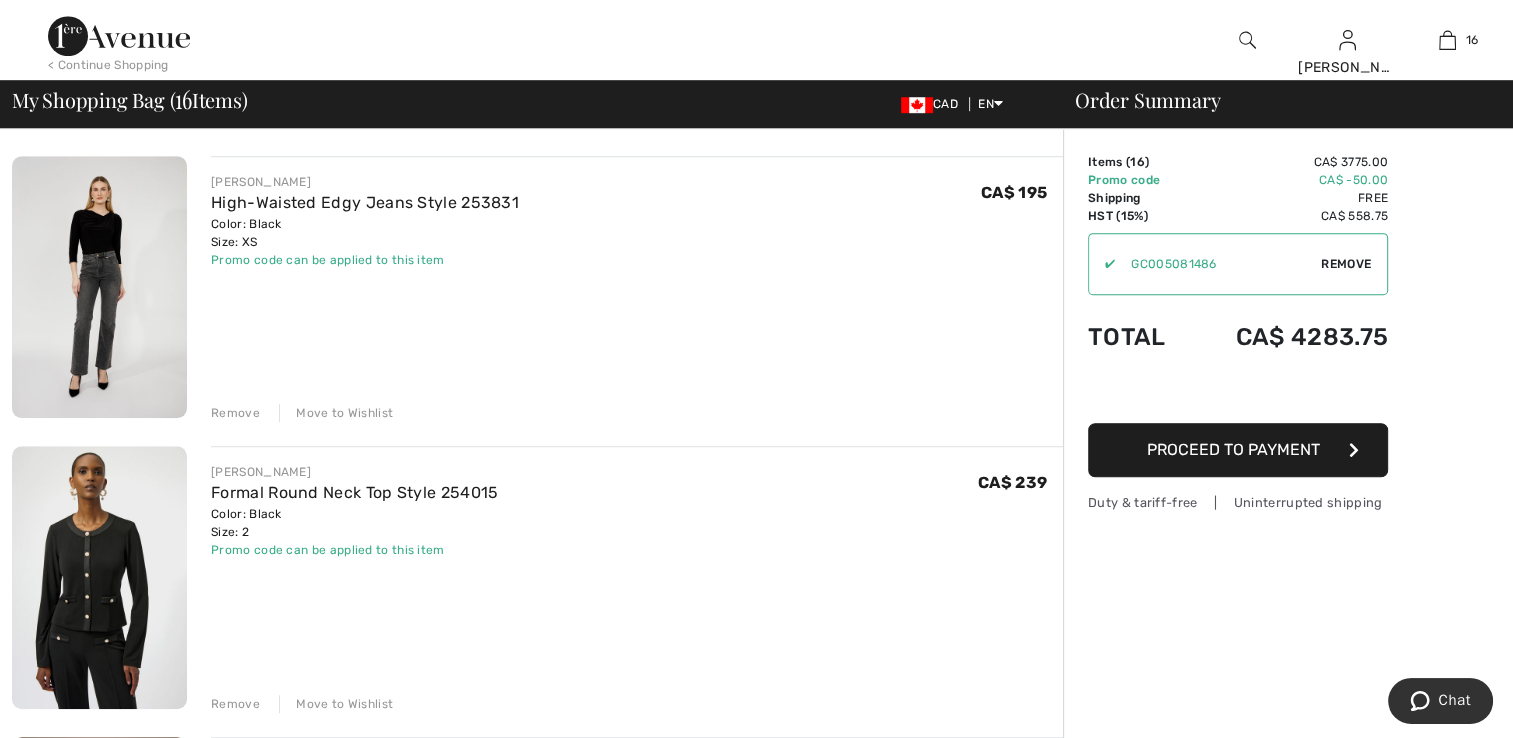 click on "Move to Wishlist" at bounding box center [336, 413] 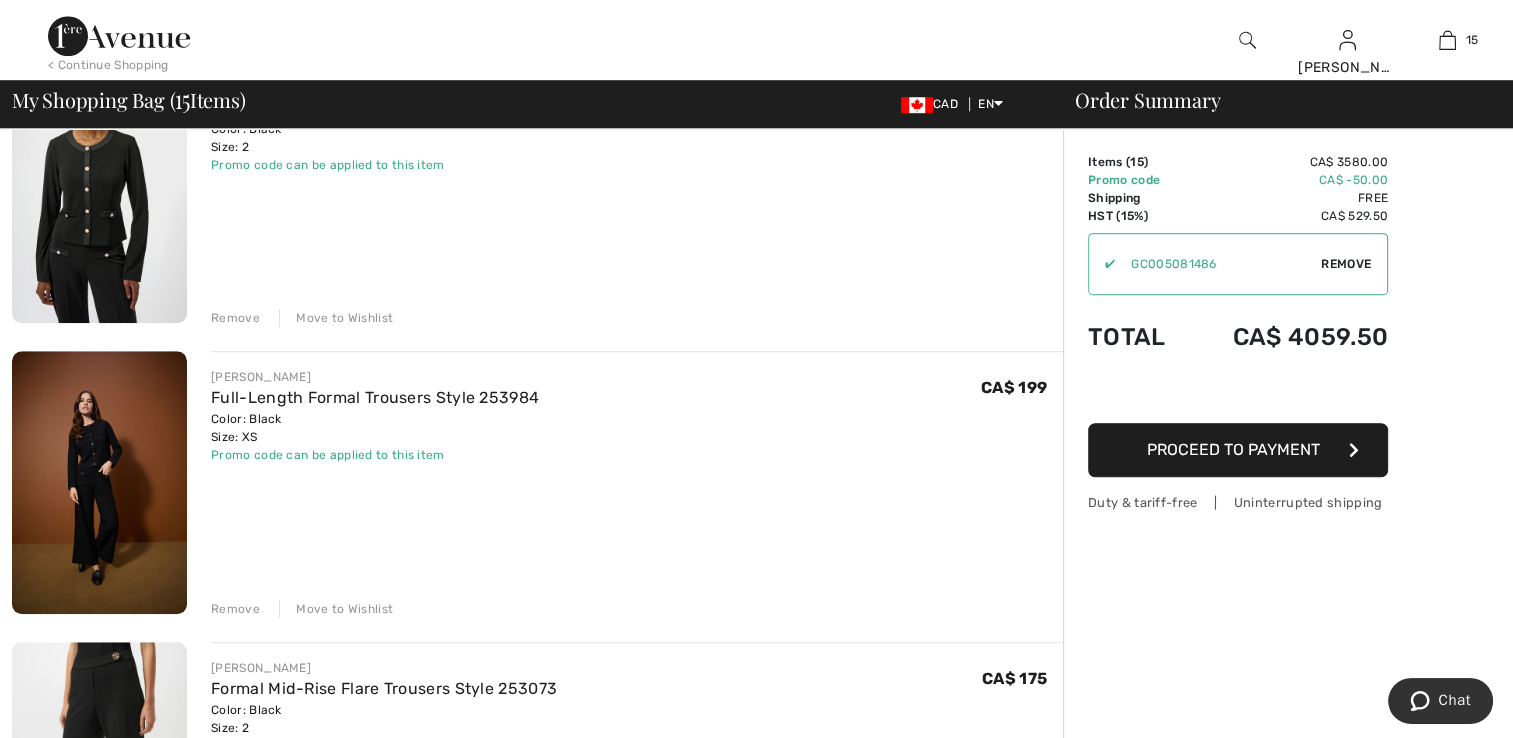 scroll, scrollTop: 1359, scrollLeft: 0, axis: vertical 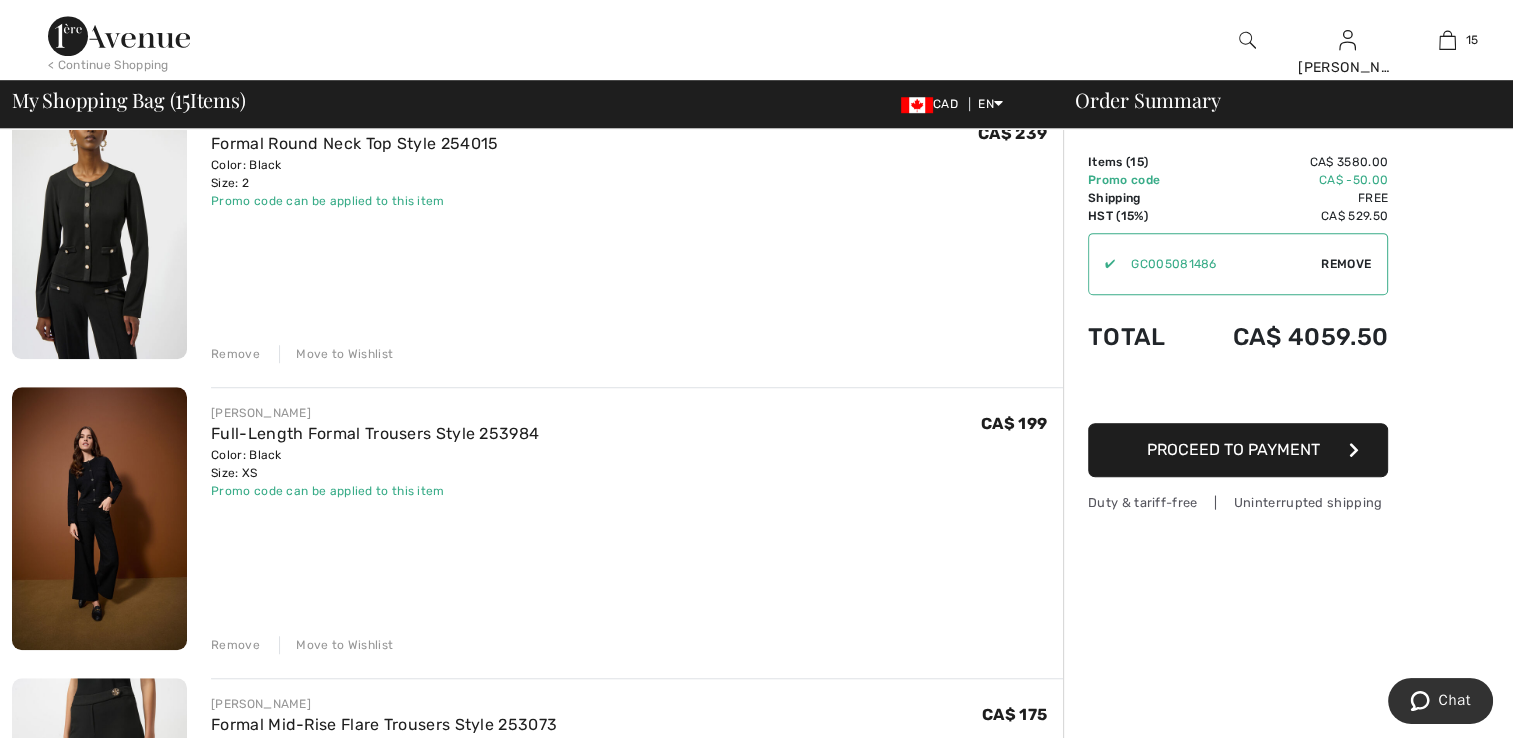 click on "Move to Wishlist" at bounding box center [336, 354] 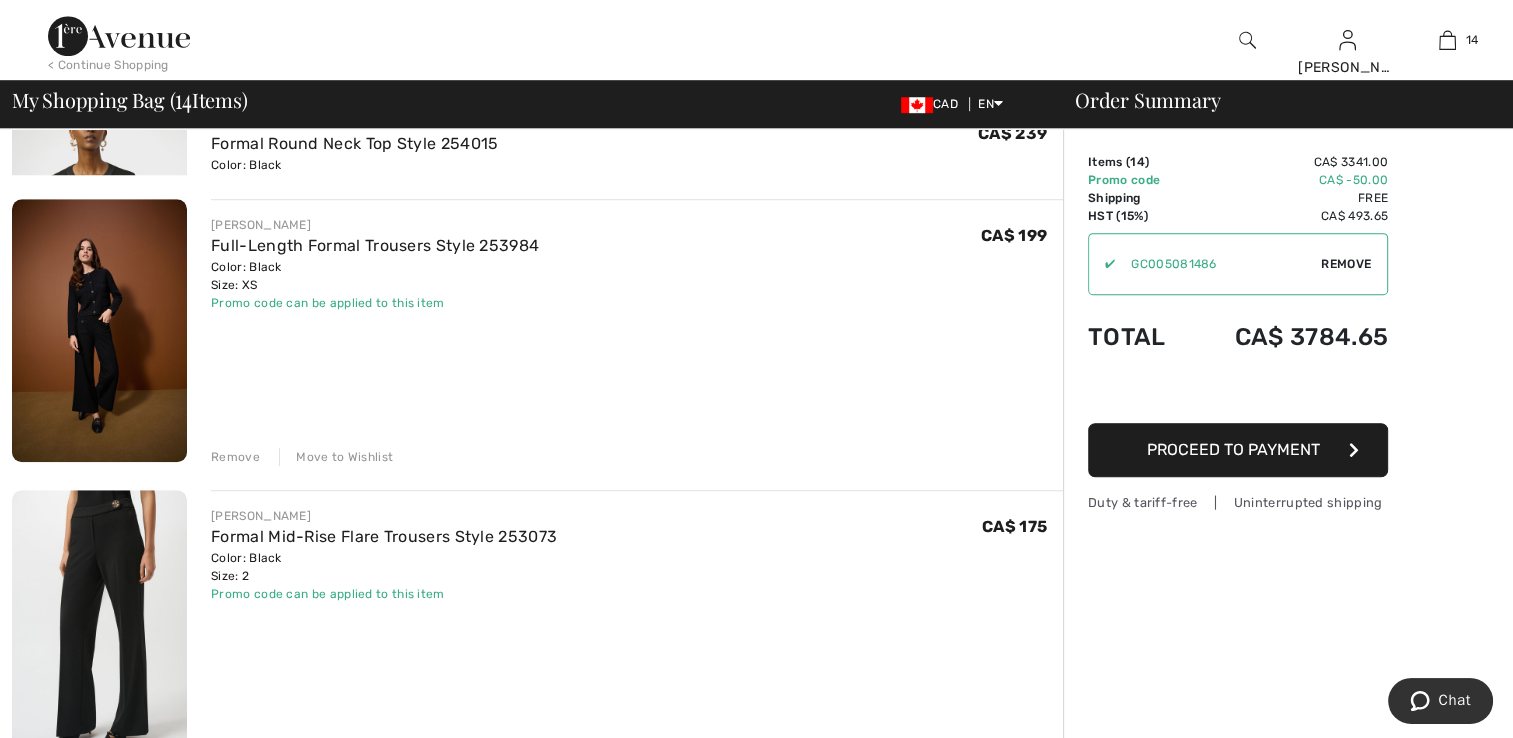 scroll, scrollTop: 1334, scrollLeft: 0, axis: vertical 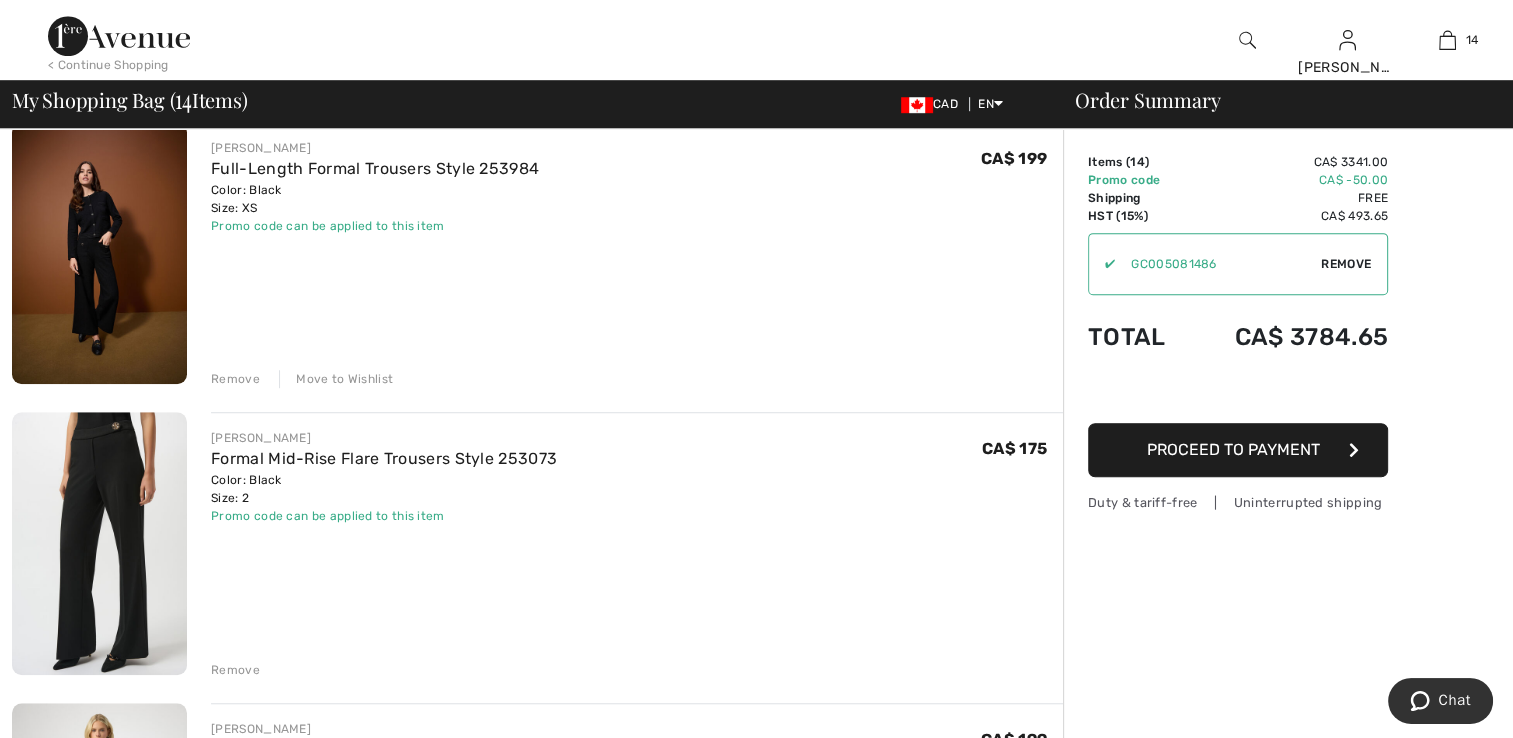 click on "Move to Wishlist" at bounding box center (336, 379) 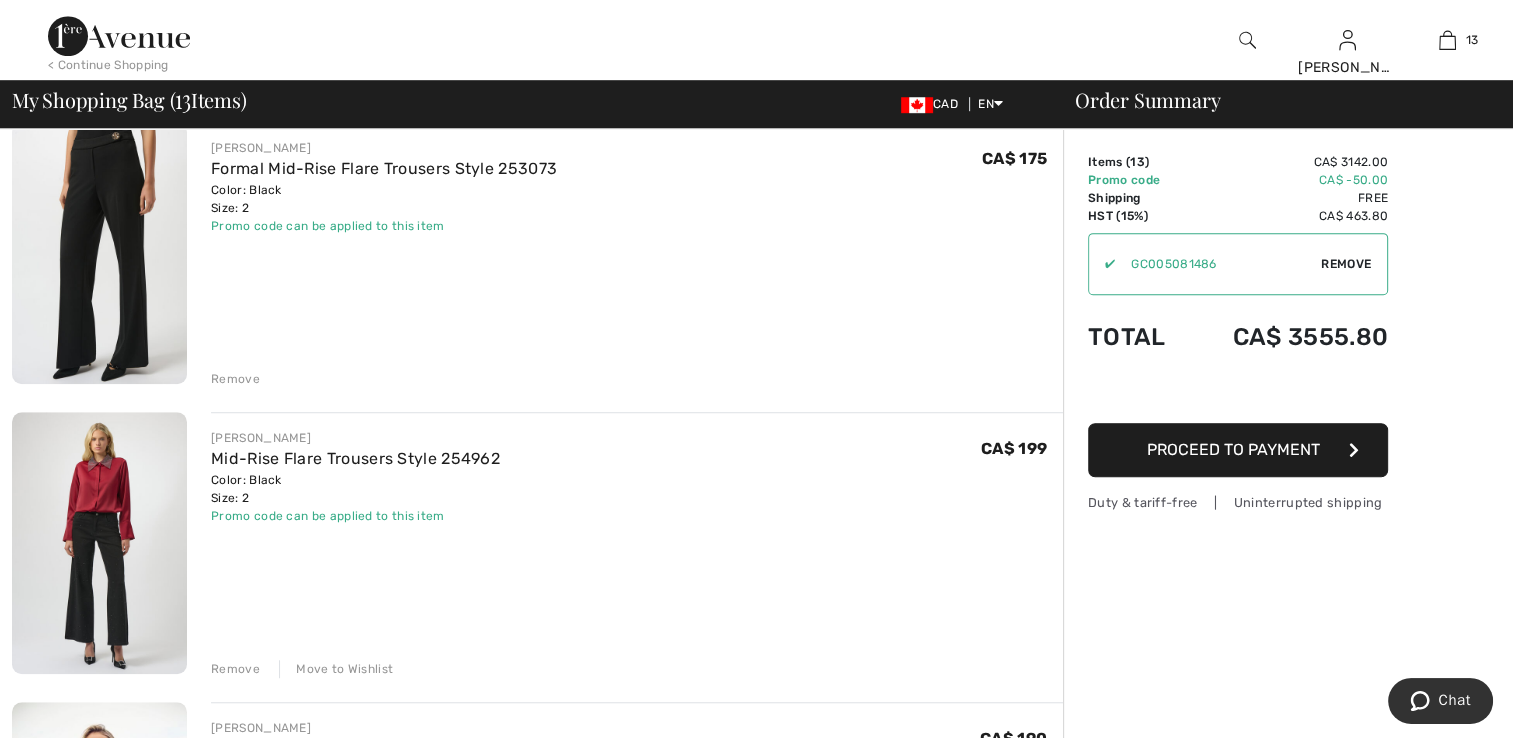 click on "Remove" at bounding box center [235, 379] 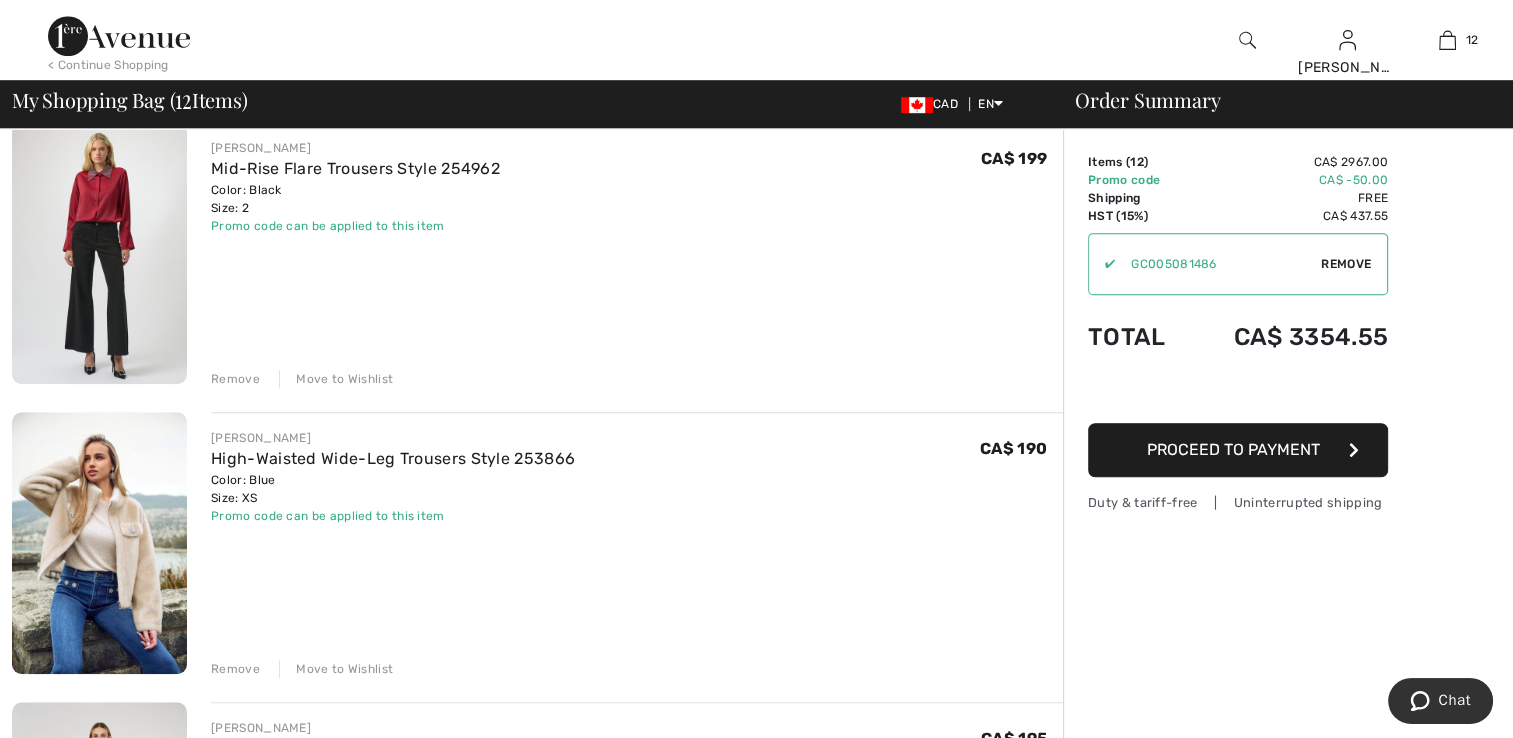 click on "Move to Wishlist" at bounding box center [336, 379] 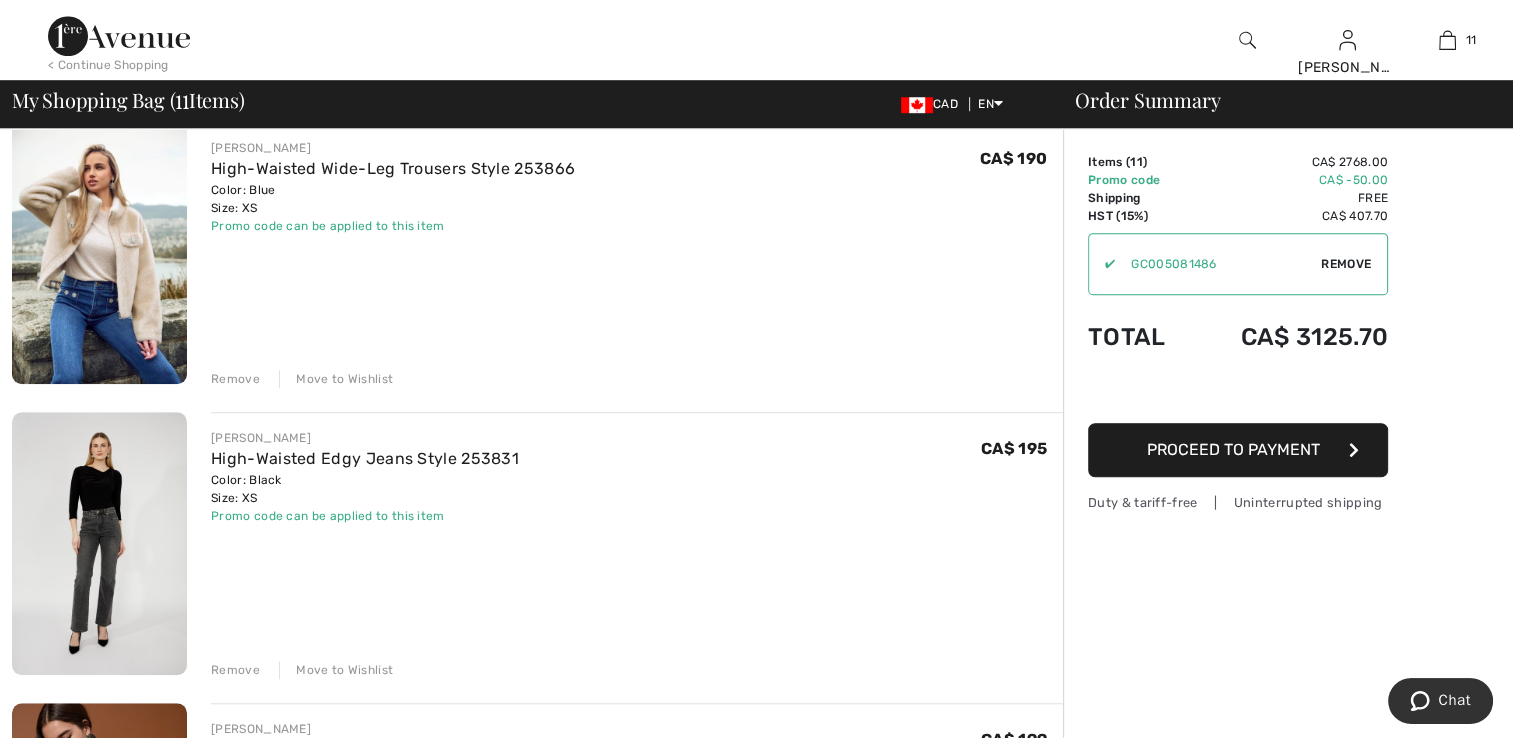 click on "Move to Wishlist" at bounding box center [336, 379] 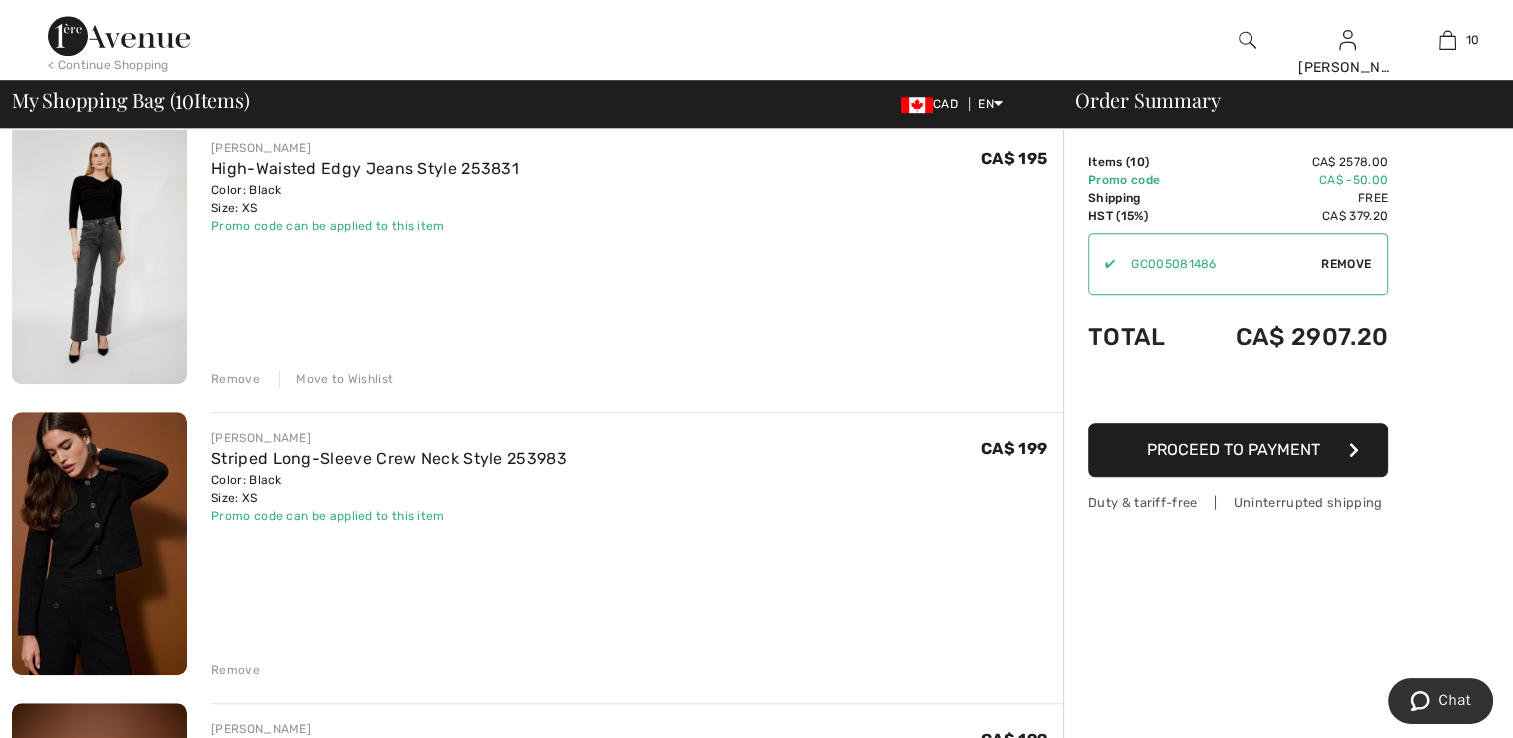 click on "Move to Wishlist" at bounding box center (336, 379) 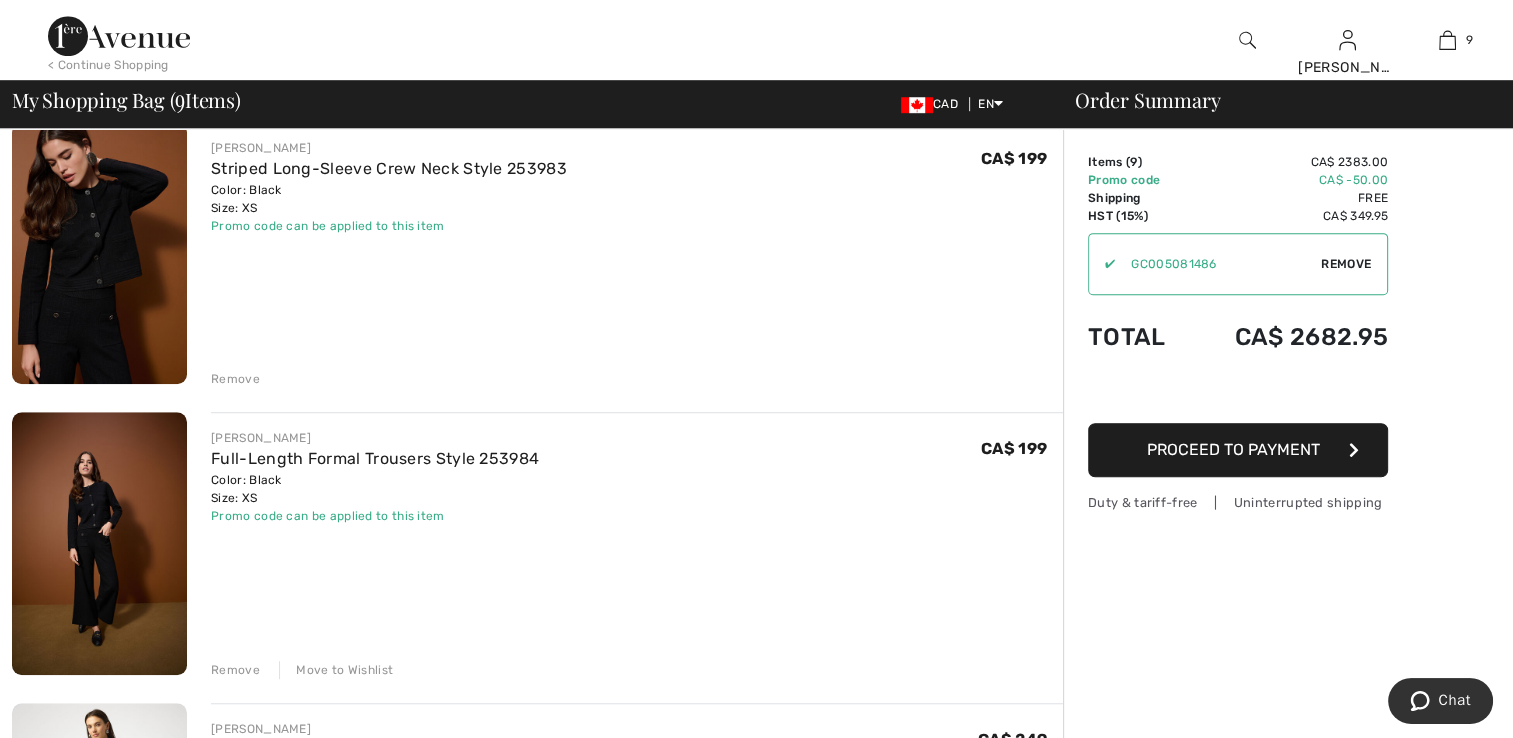 click on "Remove" at bounding box center [235, 379] 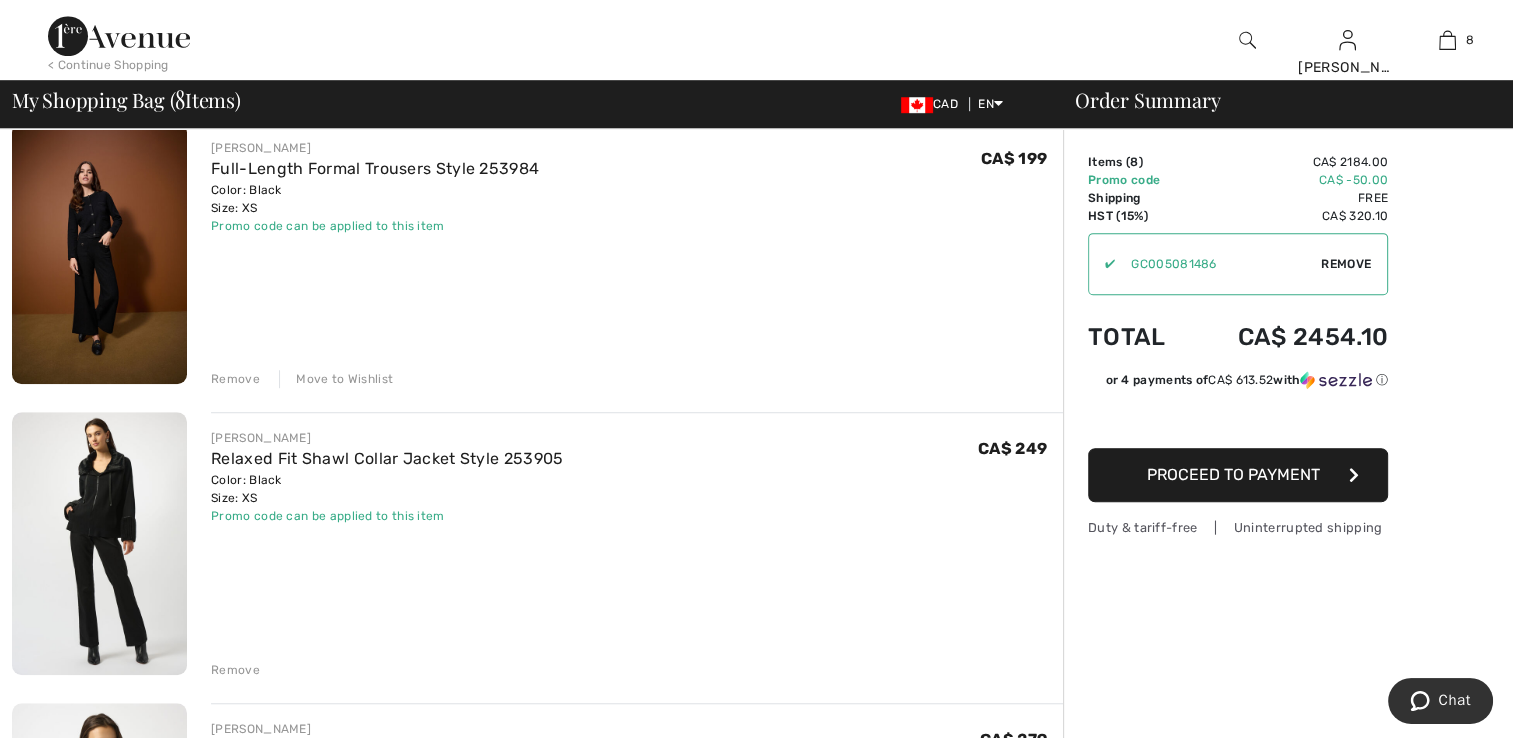 click on "Move to Wishlist" at bounding box center (336, 379) 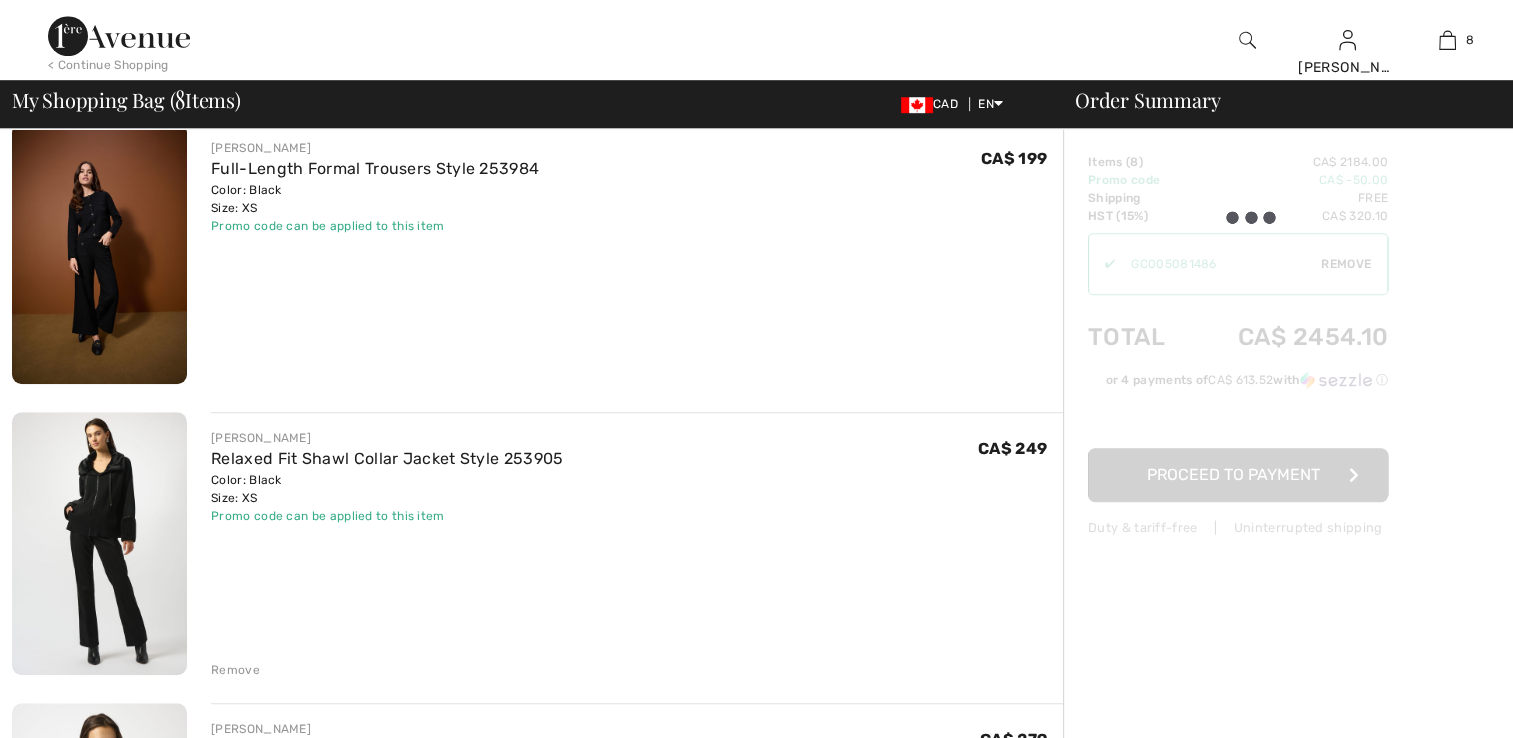 scroll, scrollTop: 0, scrollLeft: 0, axis: both 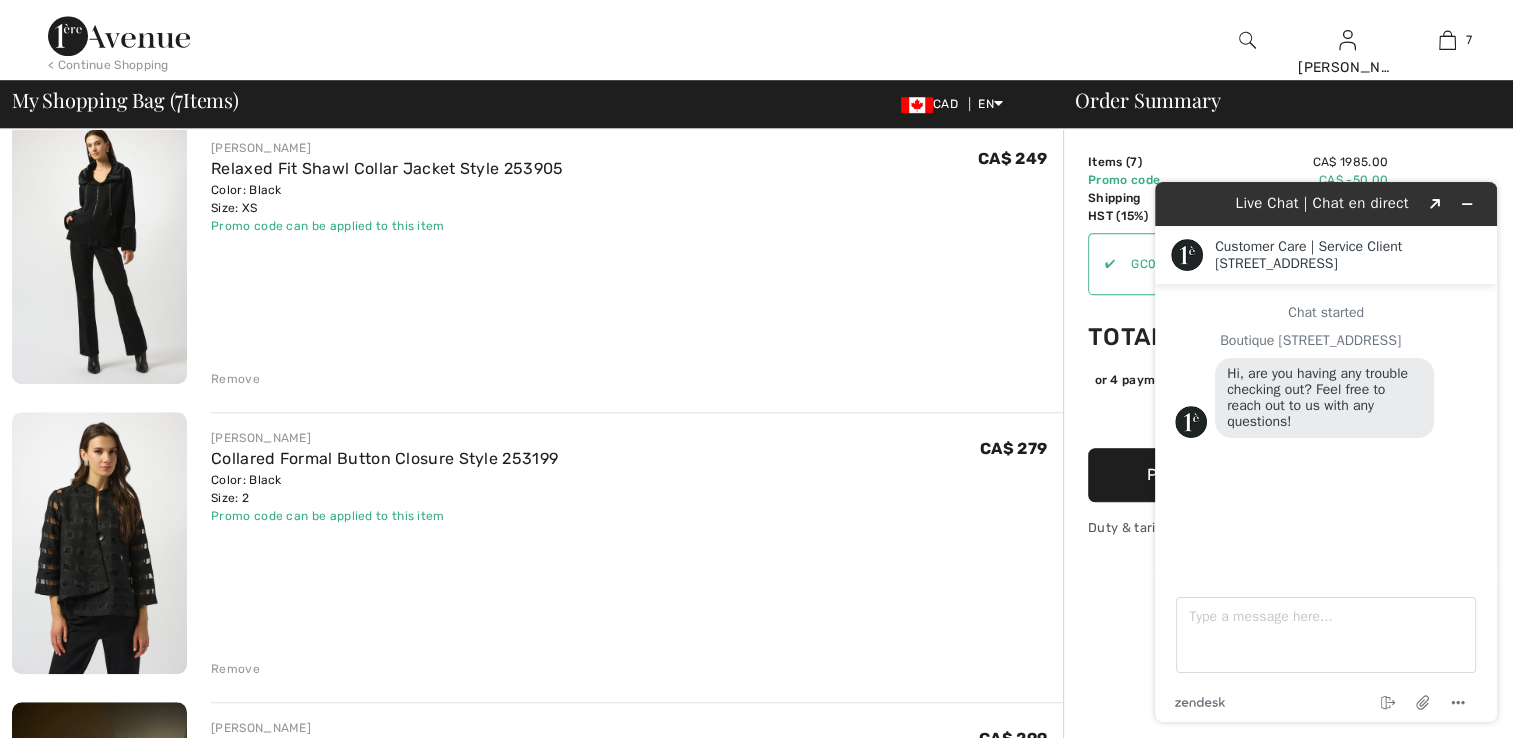 click on "Remove" at bounding box center (235, 379) 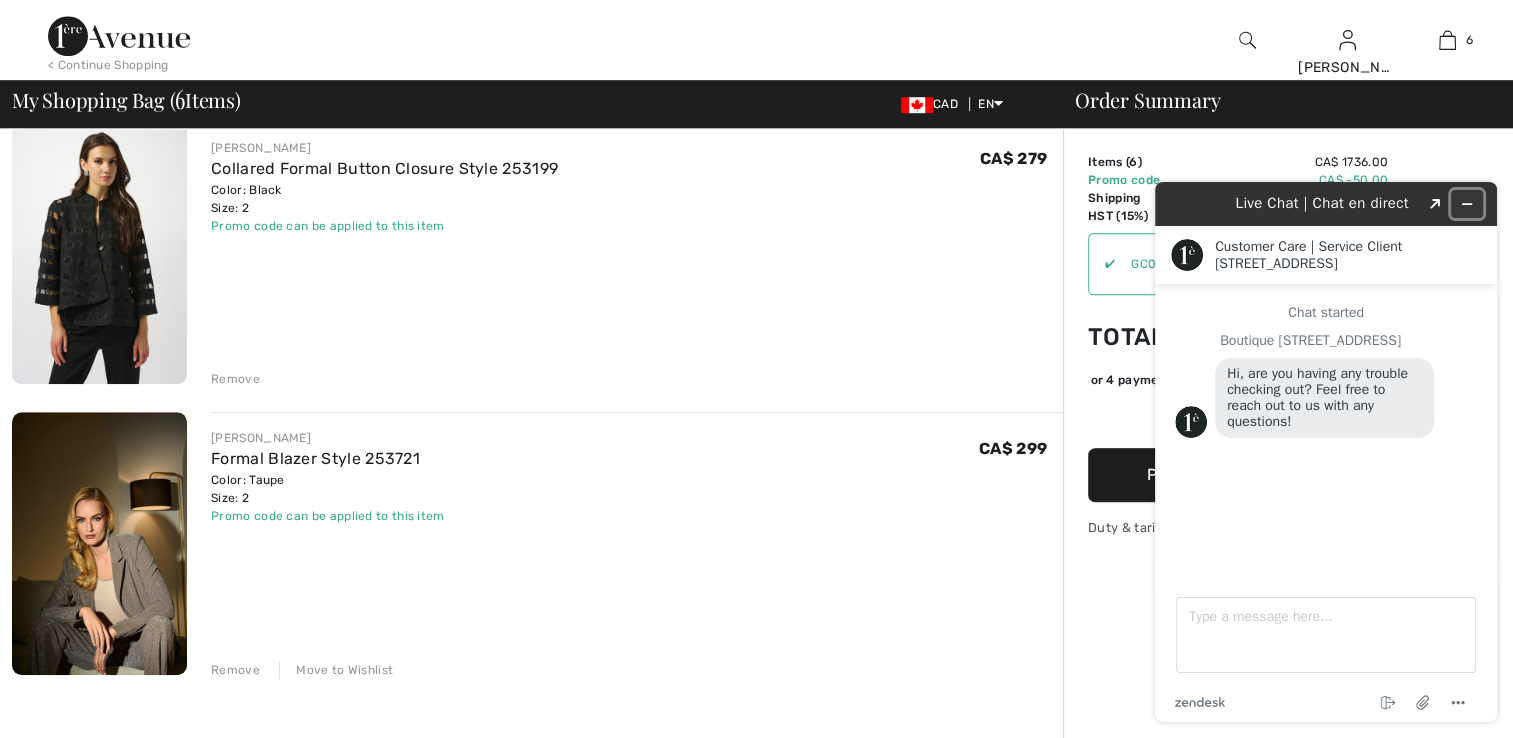 click 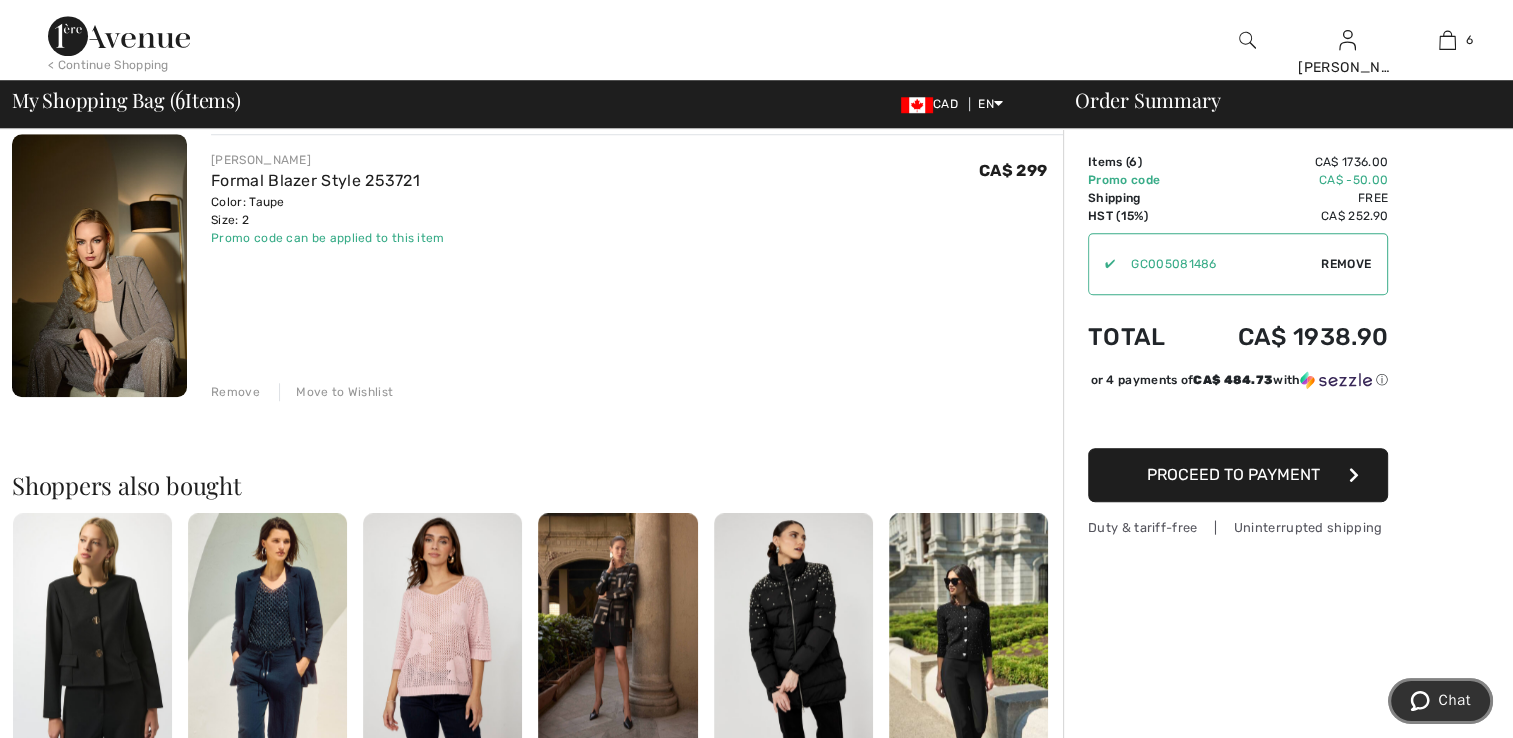scroll, scrollTop: 1634, scrollLeft: 0, axis: vertical 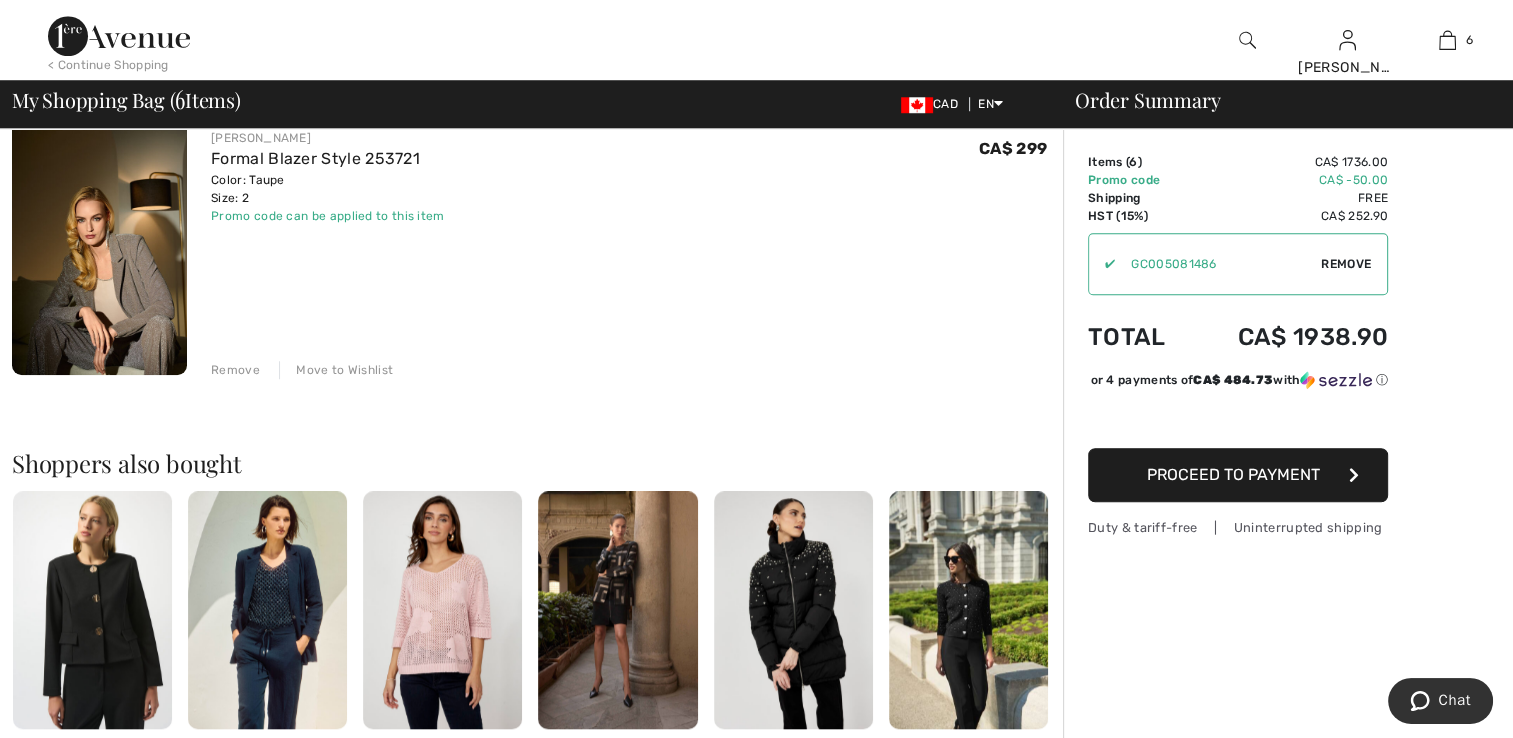 click on "Move to Wishlist" at bounding box center [336, 370] 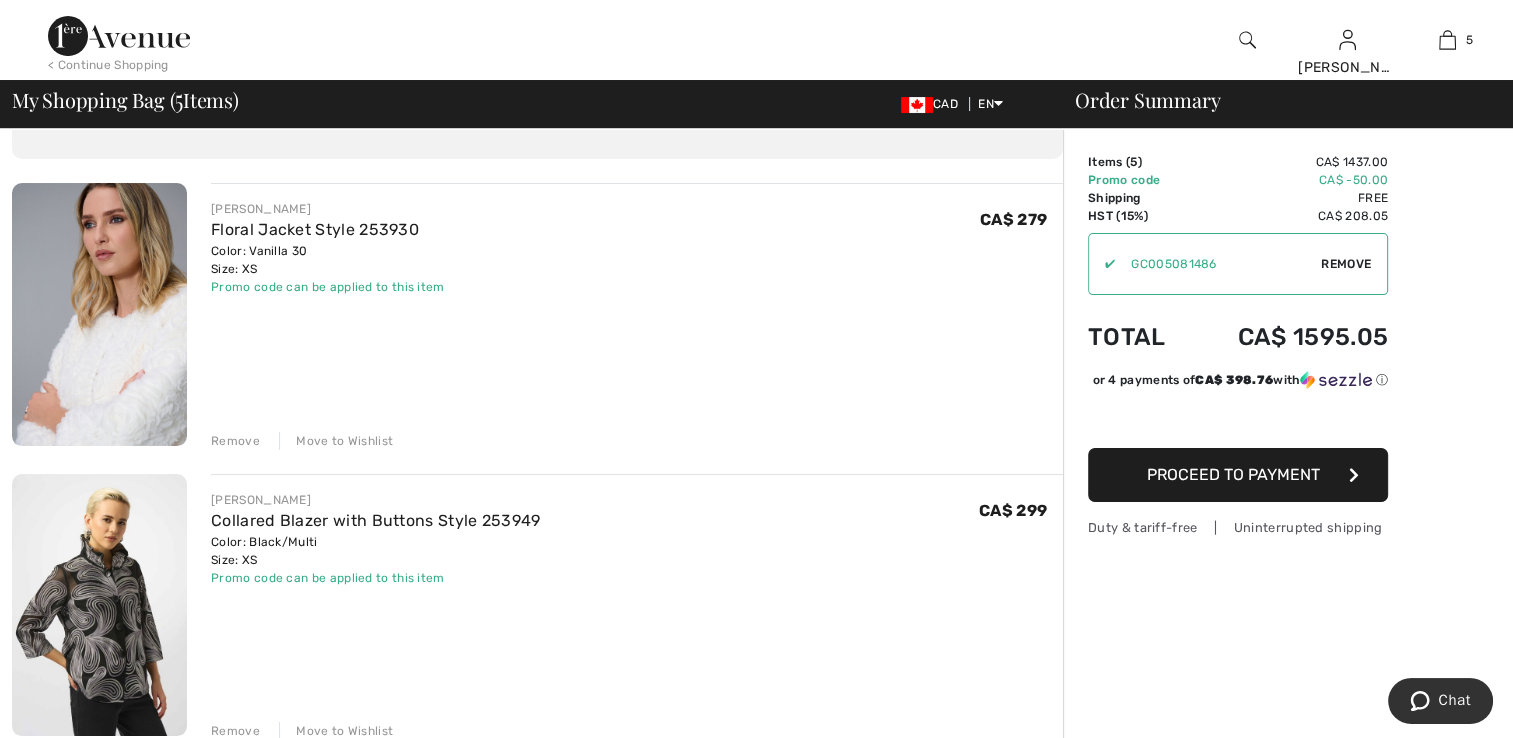 scroll, scrollTop: 0, scrollLeft: 0, axis: both 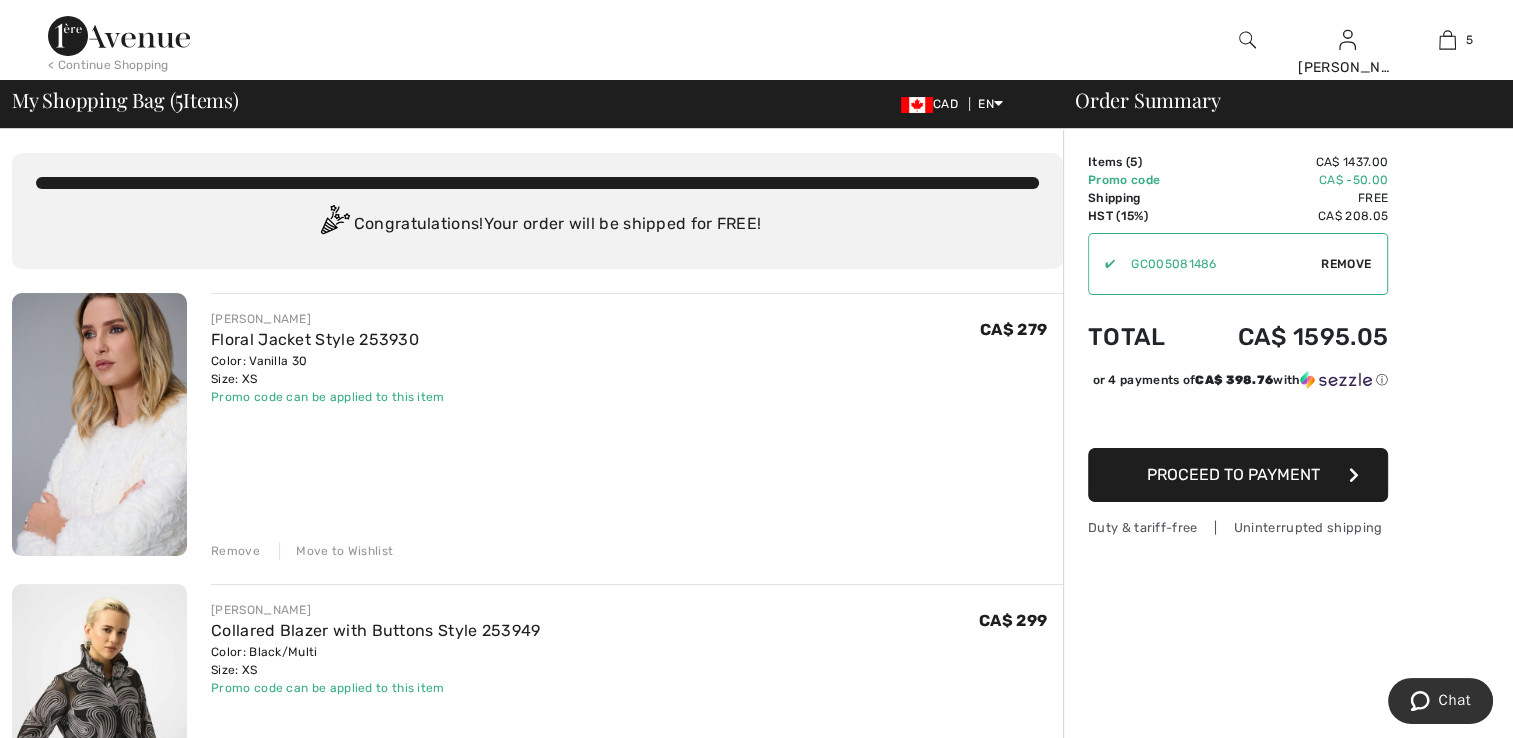click at bounding box center [99, 424] 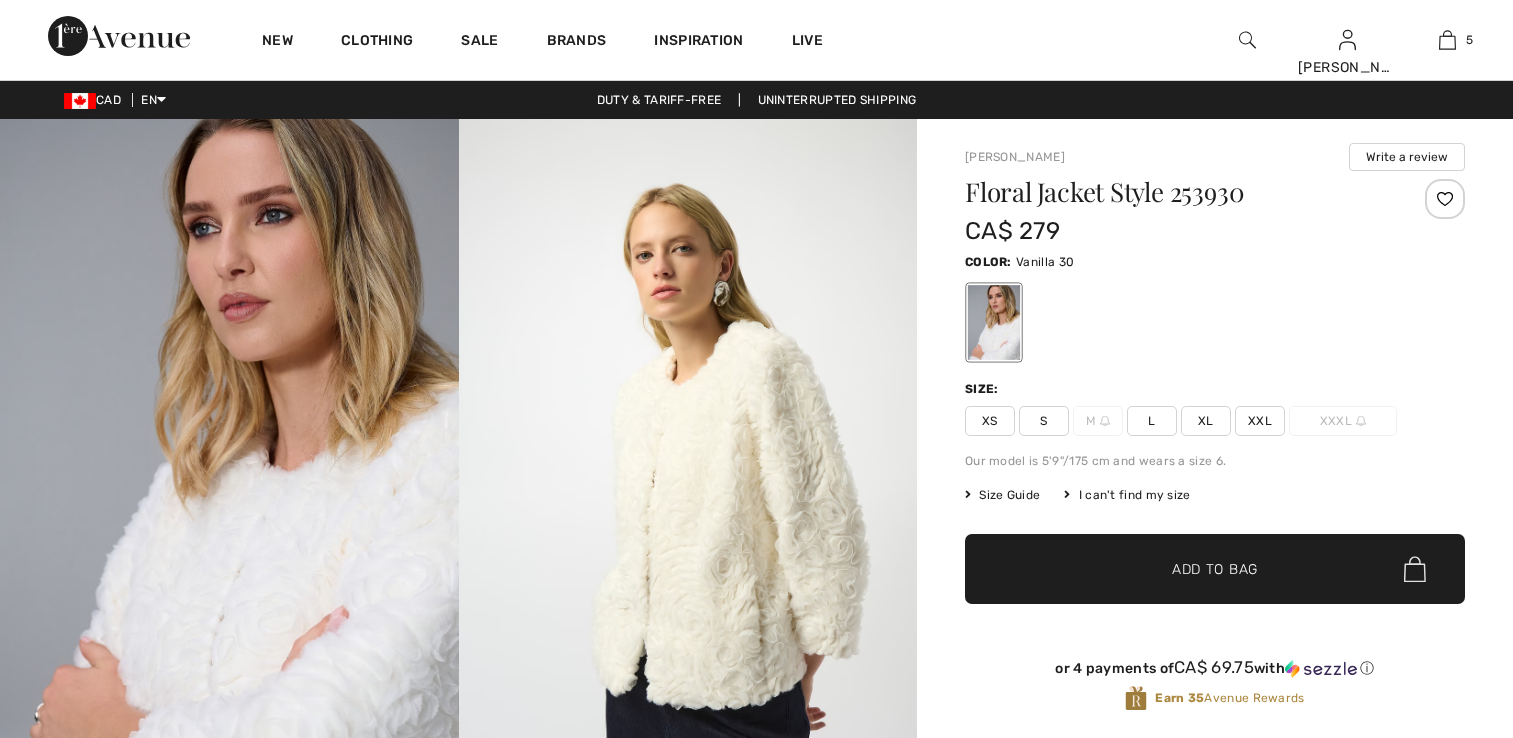 scroll, scrollTop: 0, scrollLeft: 0, axis: both 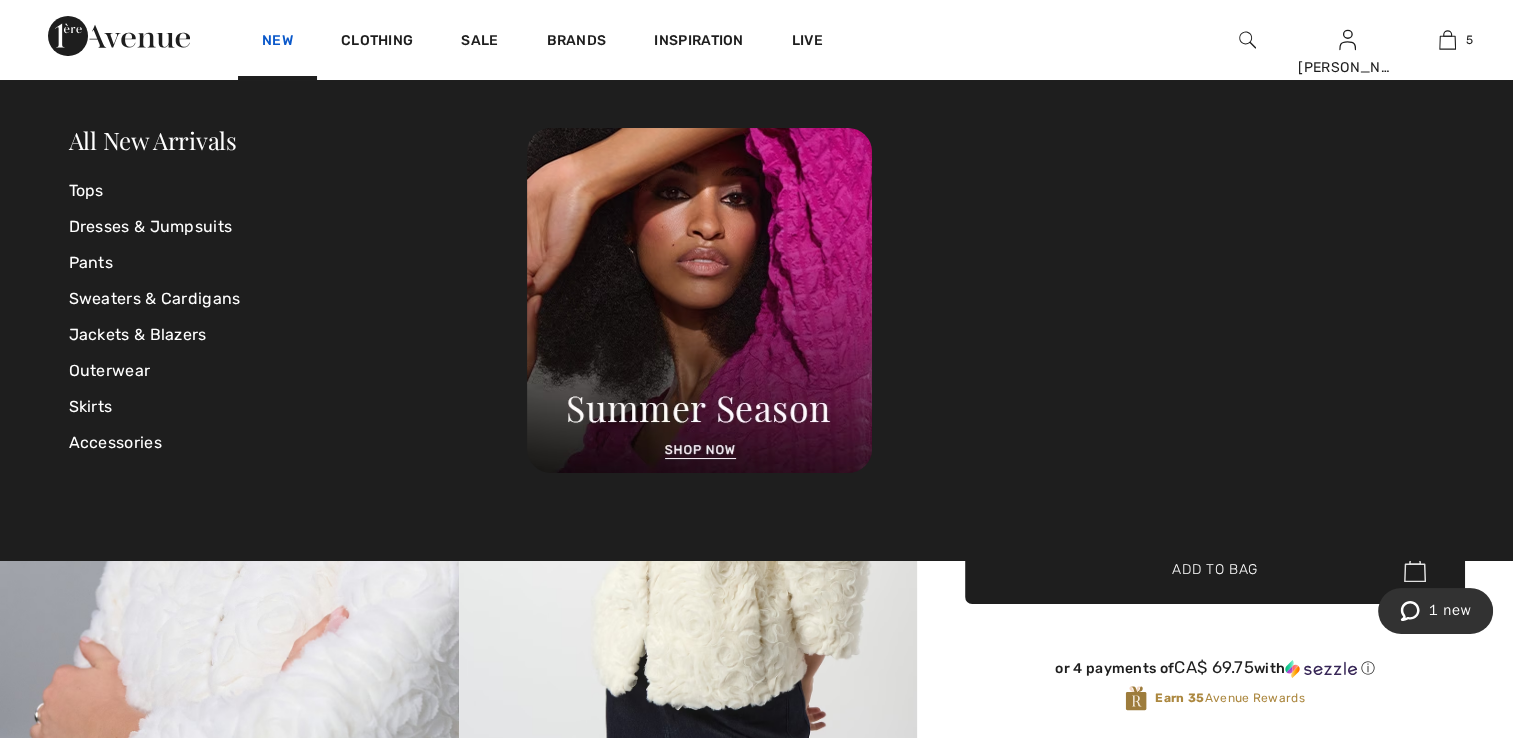 click on "New" at bounding box center [277, 42] 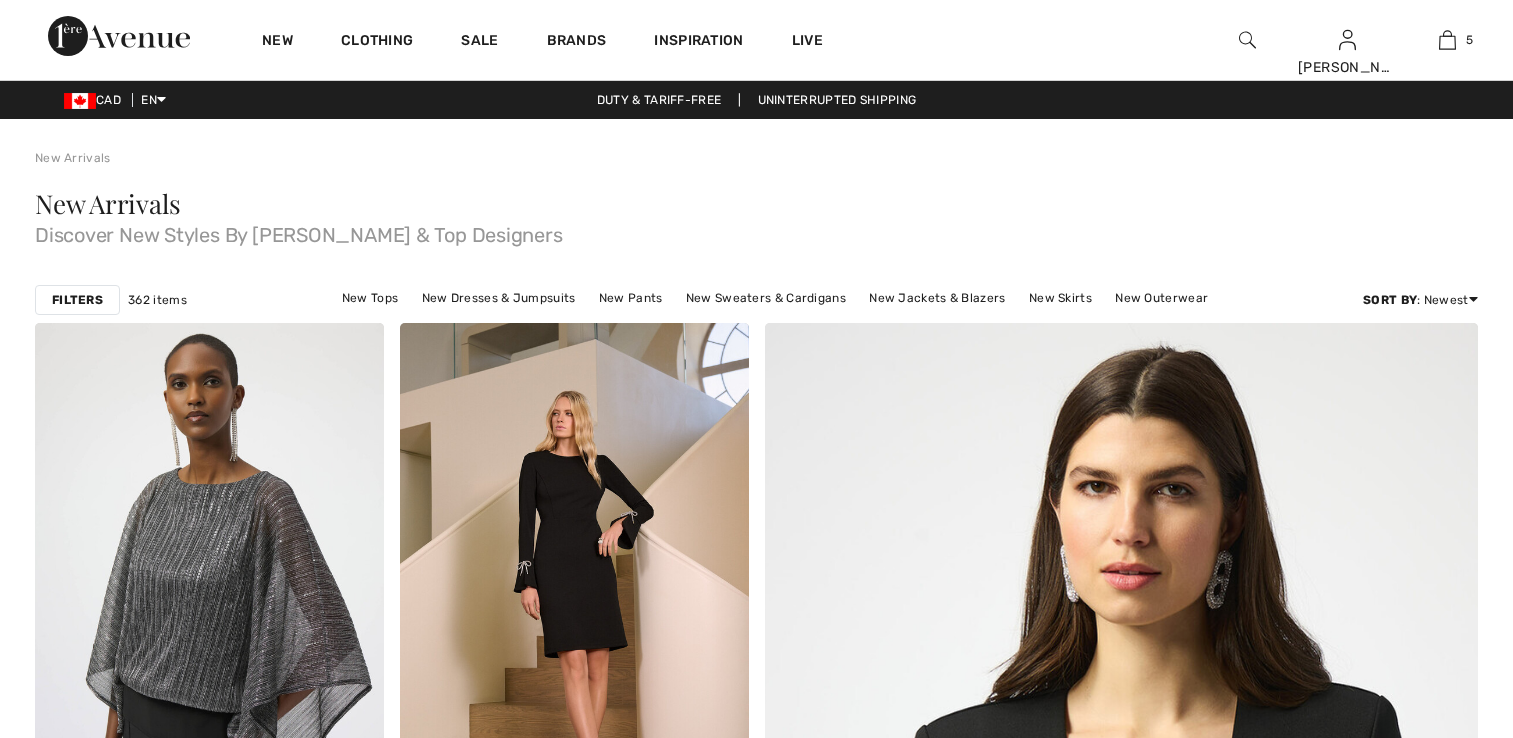 scroll, scrollTop: 0, scrollLeft: 0, axis: both 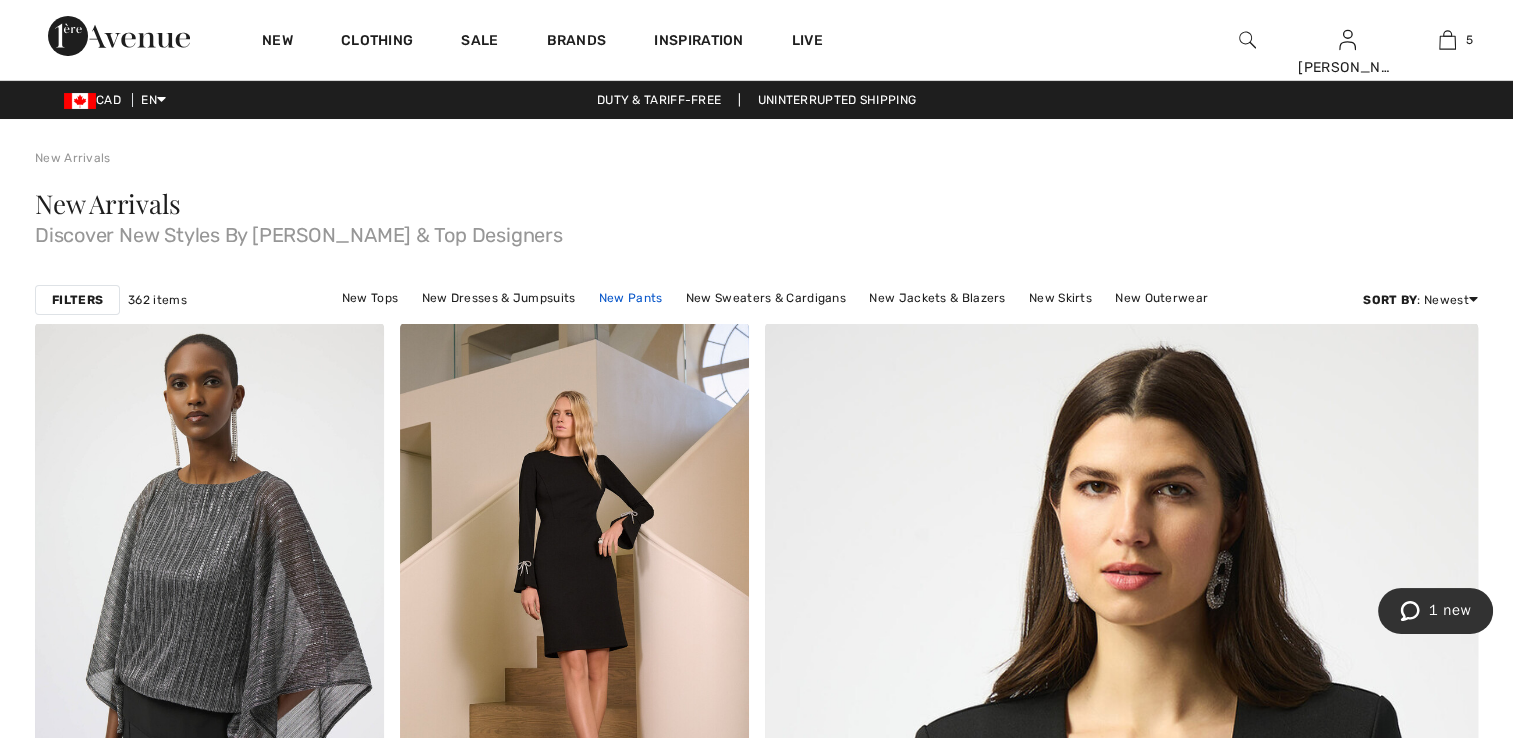 click on "New Pants" at bounding box center [631, 298] 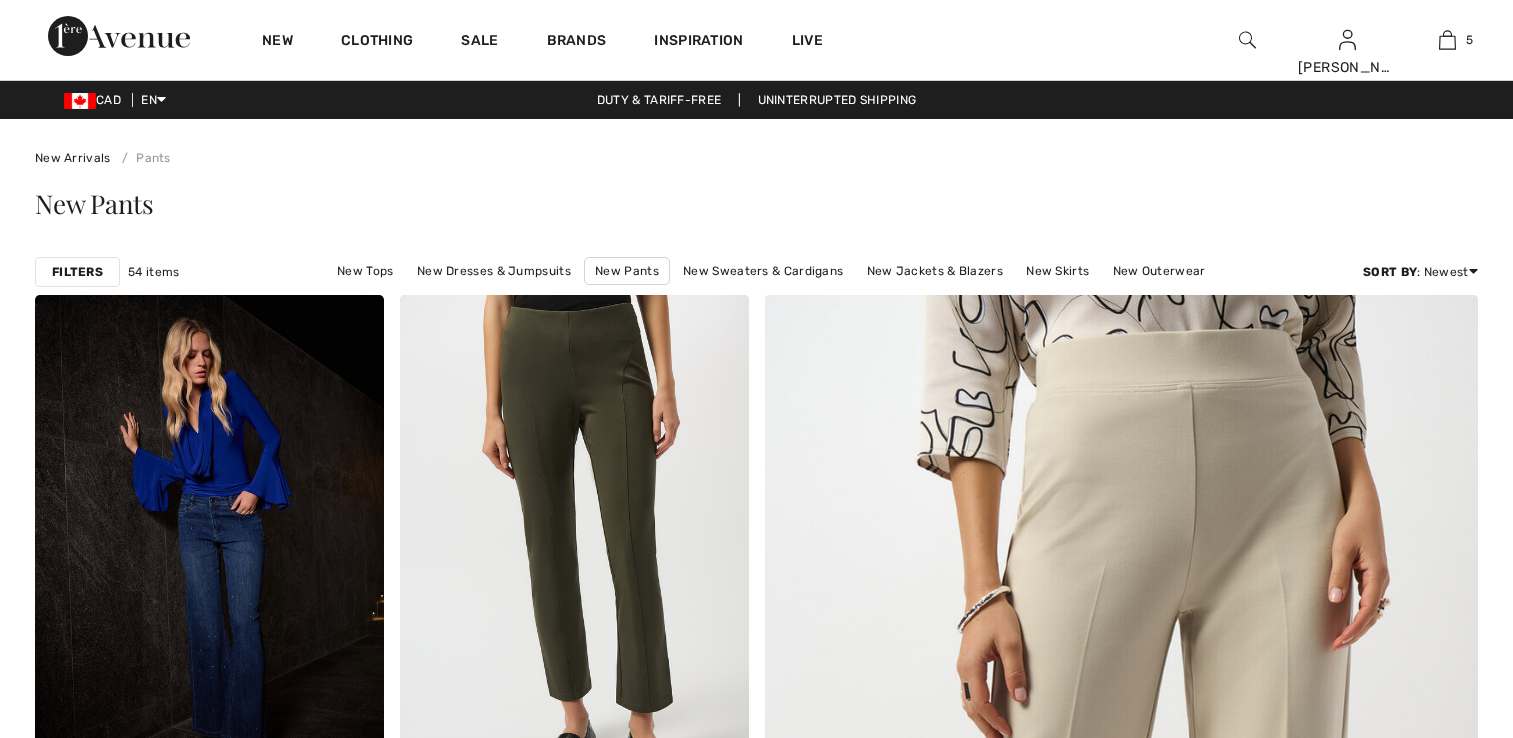 scroll, scrollTop: 0, scrollLeft: 0, axis: both 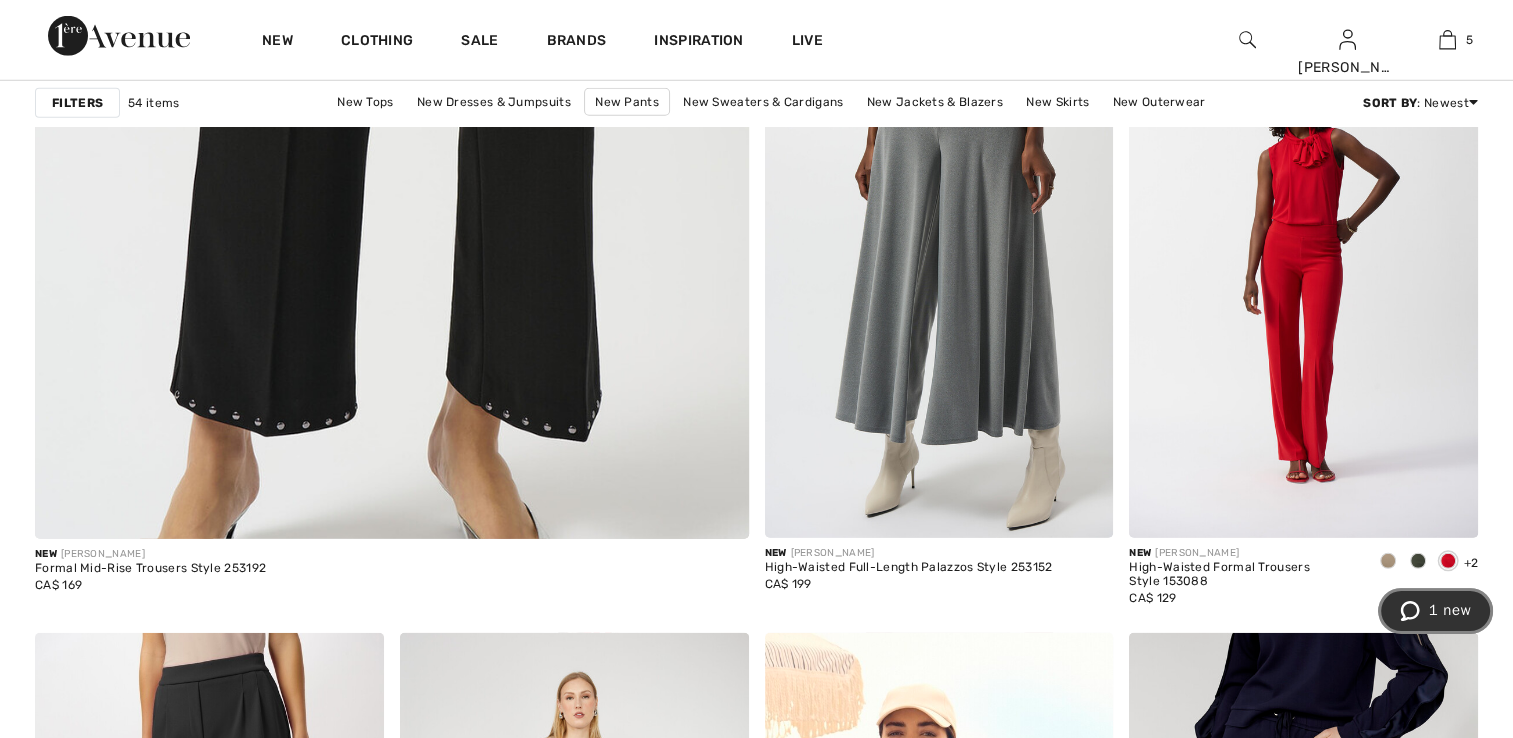 click on "1 new" at bounding box center [1435, 611] 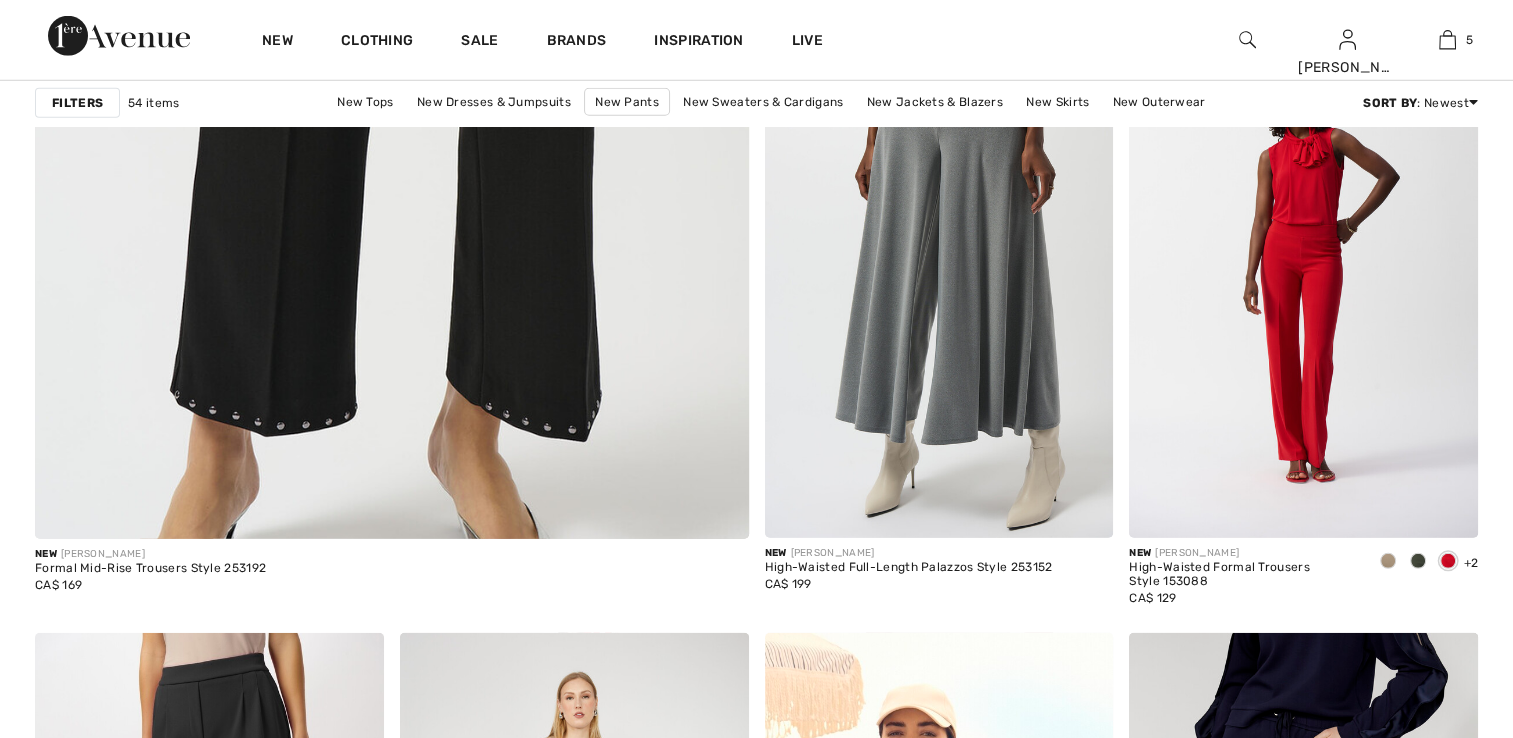 scroll, scrollTop: 0, scrollLeft: 0, axis: both 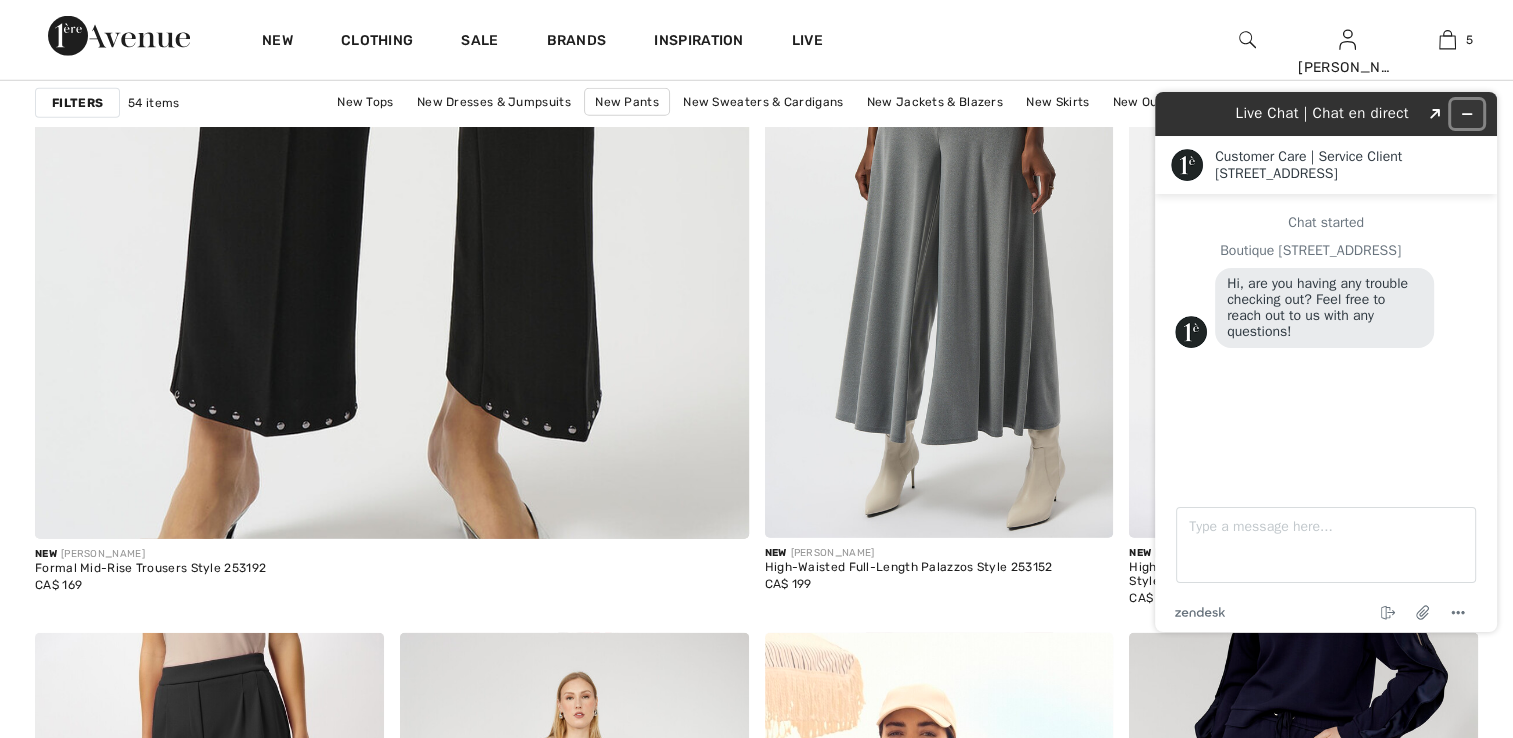 click 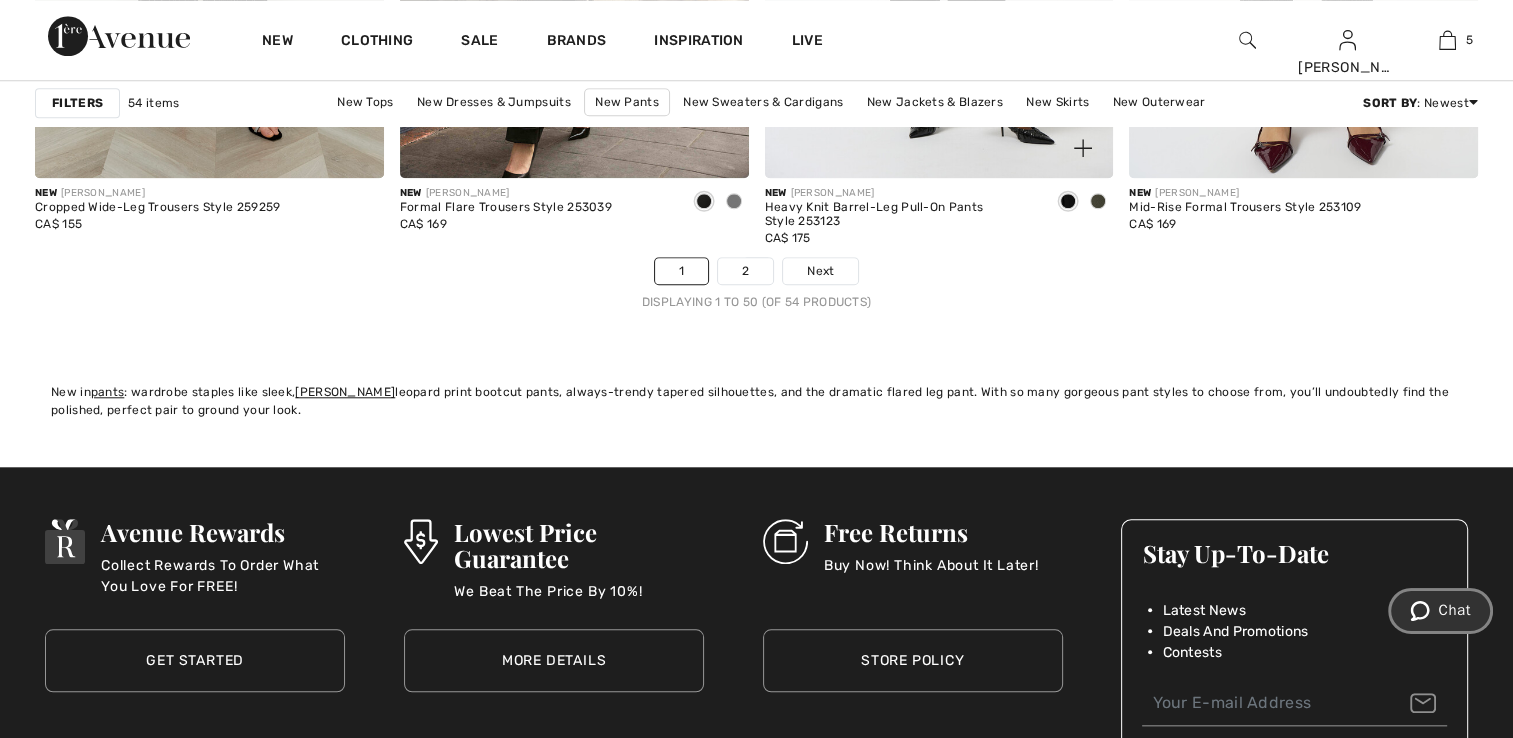 scroll, scrollTop: 9400, scrollLeft: 0, axis: vertical 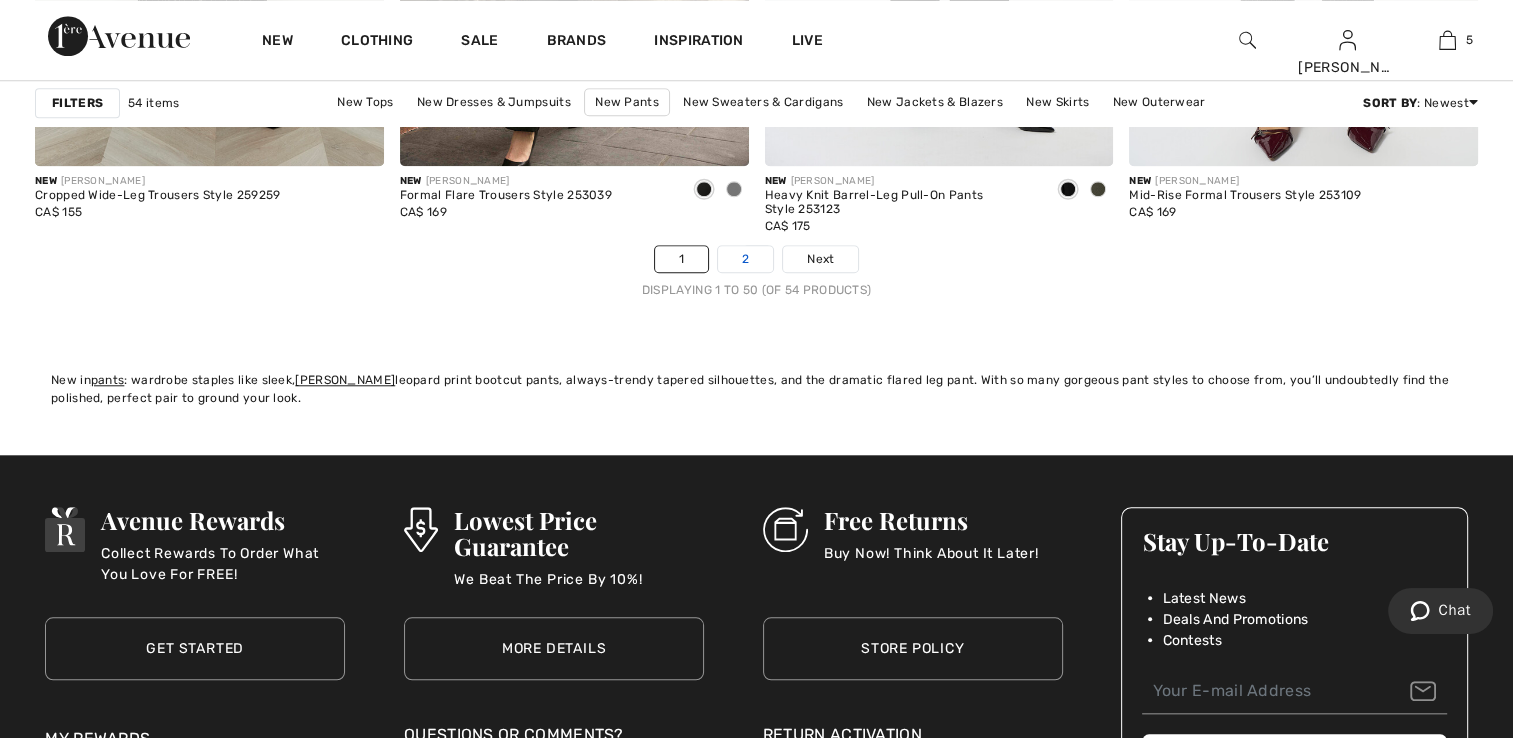 click on "2" at bounding box center (745, 259) 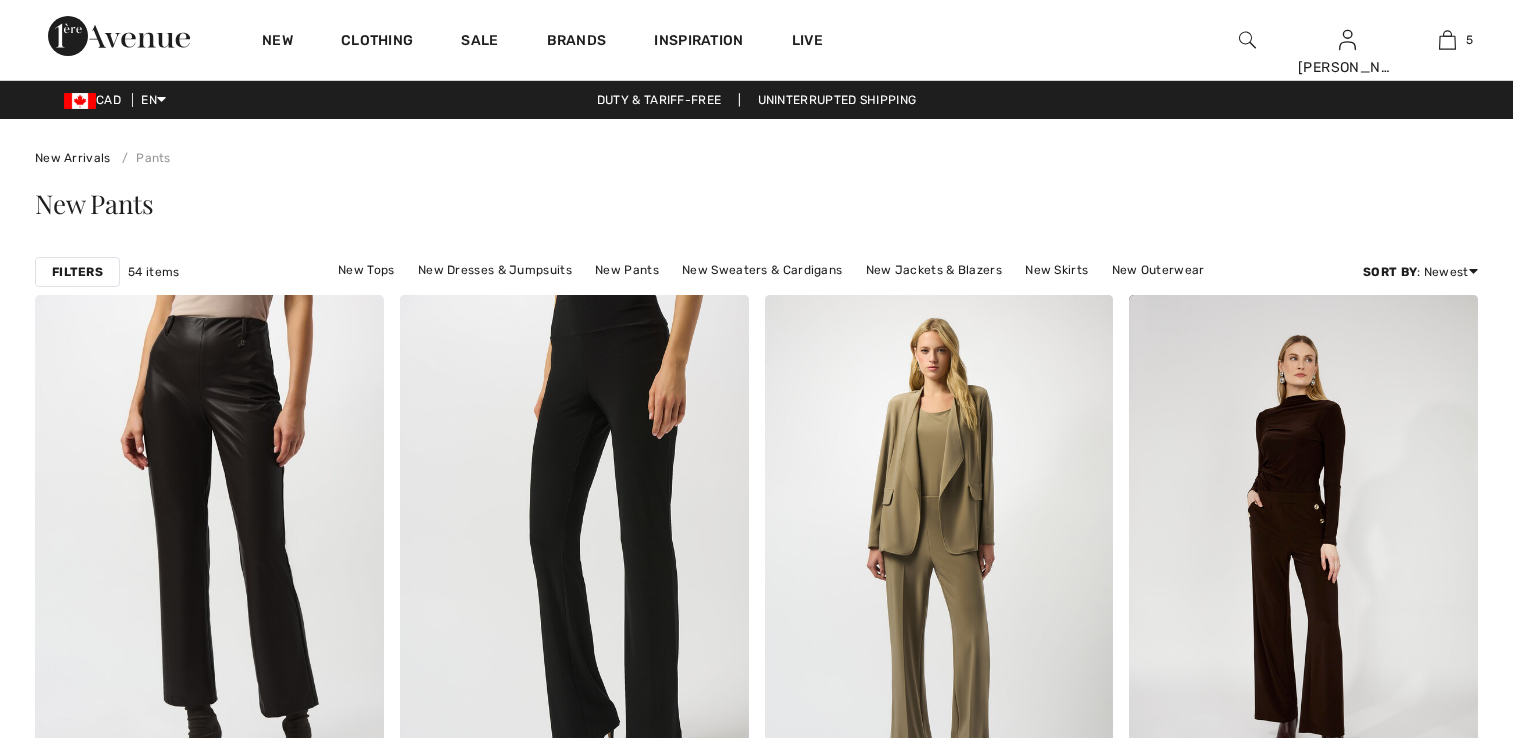 scroll, scrollTop: 0, scrollLeft: 0, axis: both 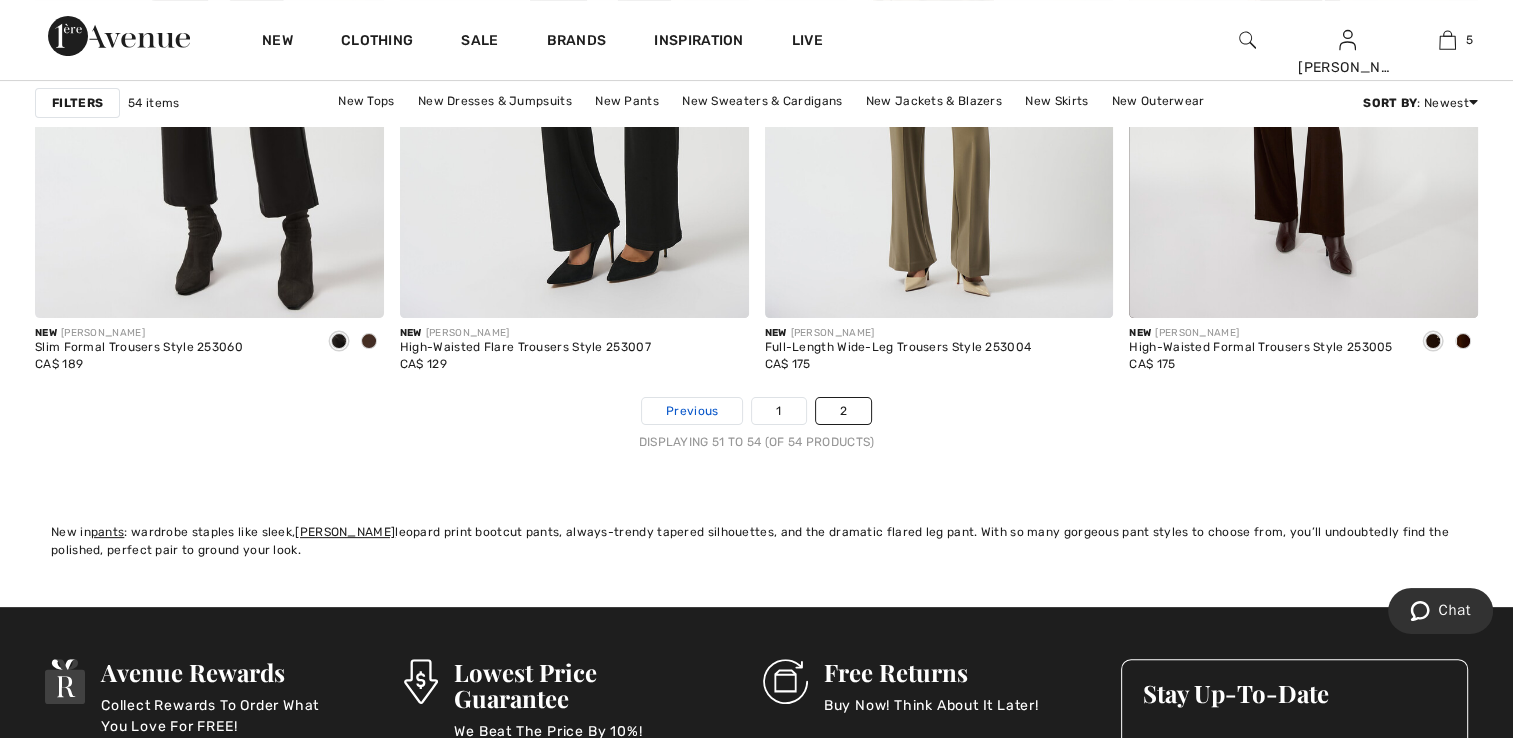 click on "Previous" at bounding box center (692, 411) 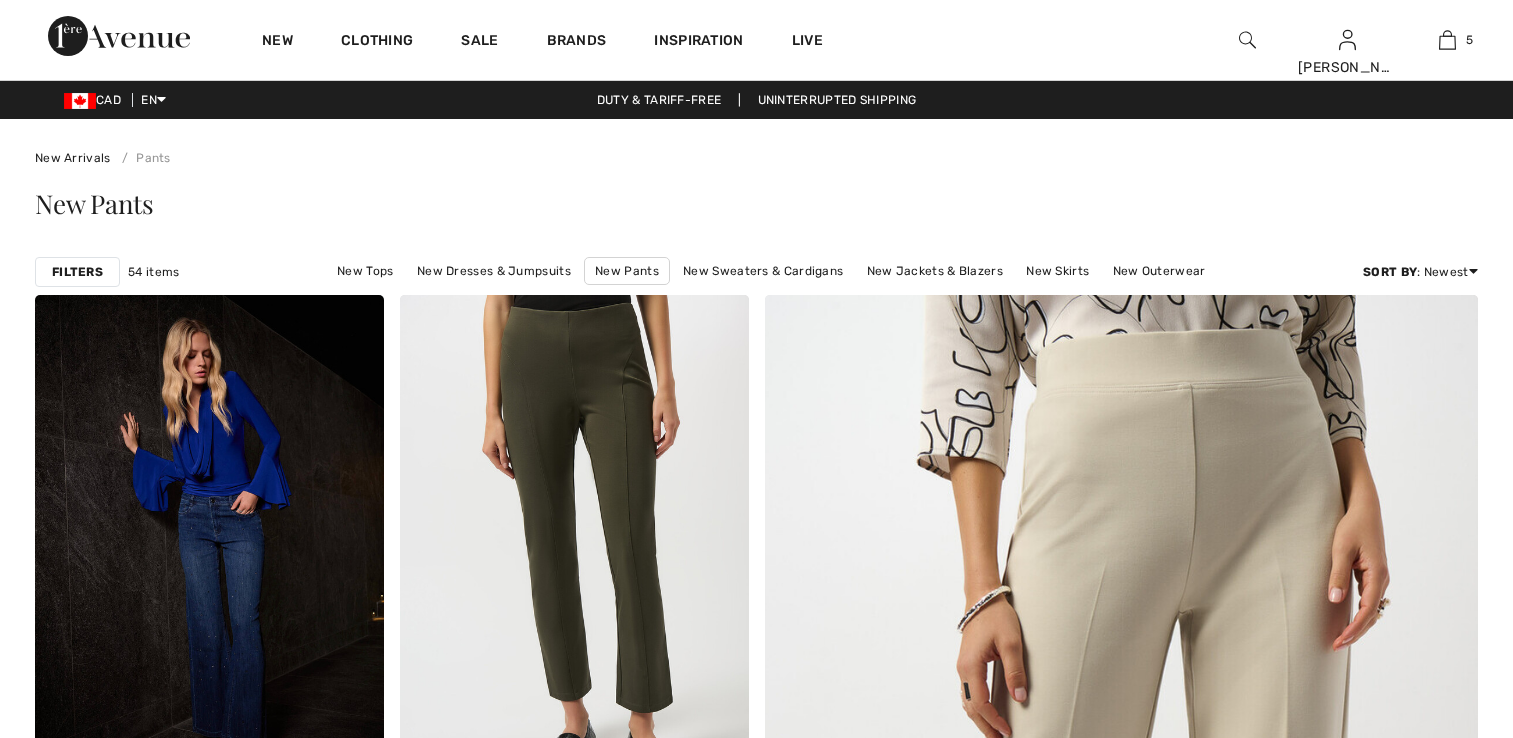 scroll, scrollTop: 0, scrollLeft: 0, axis: both 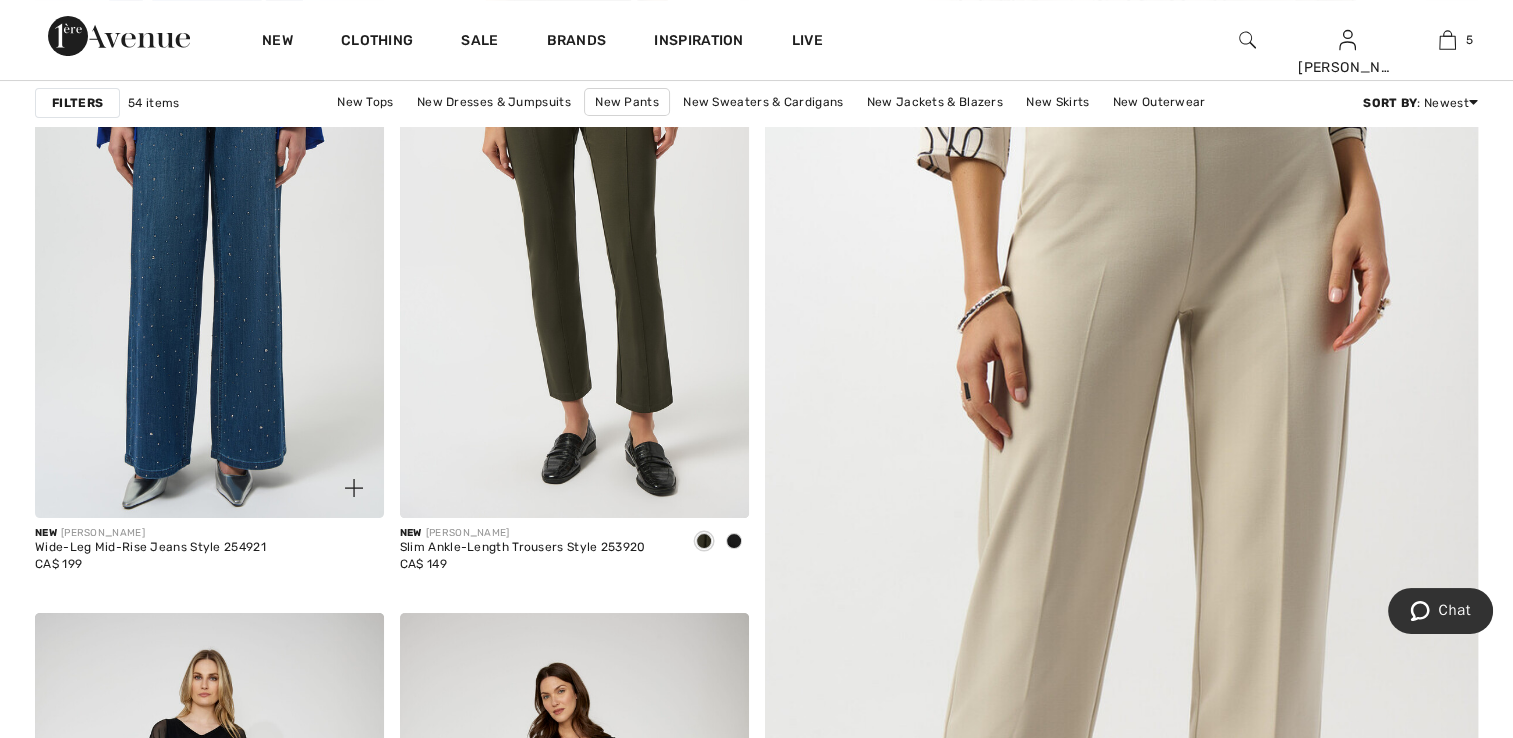 click at bounding box center [209, 256] 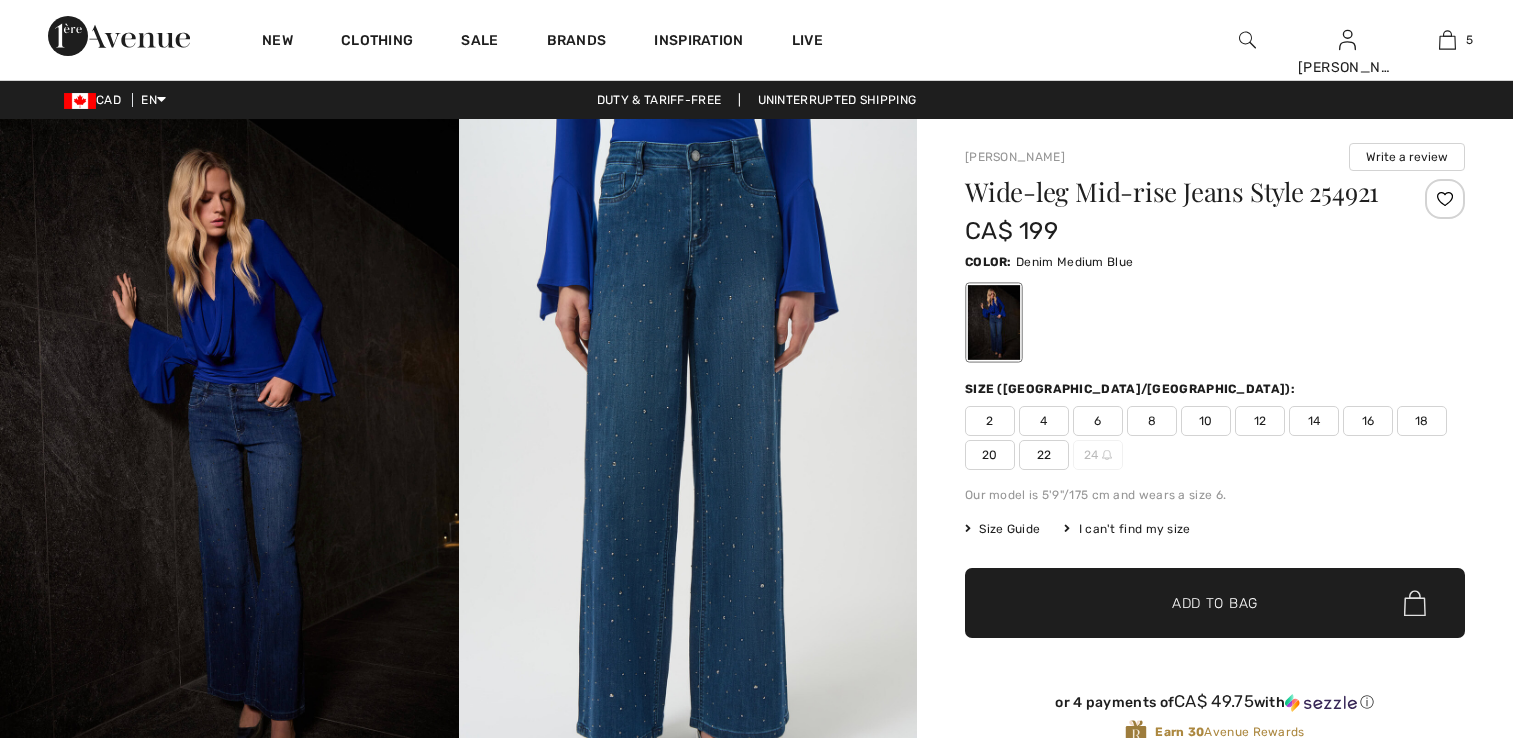 scroll, scrollTop: 0, scrollLeft: 0, axis: both 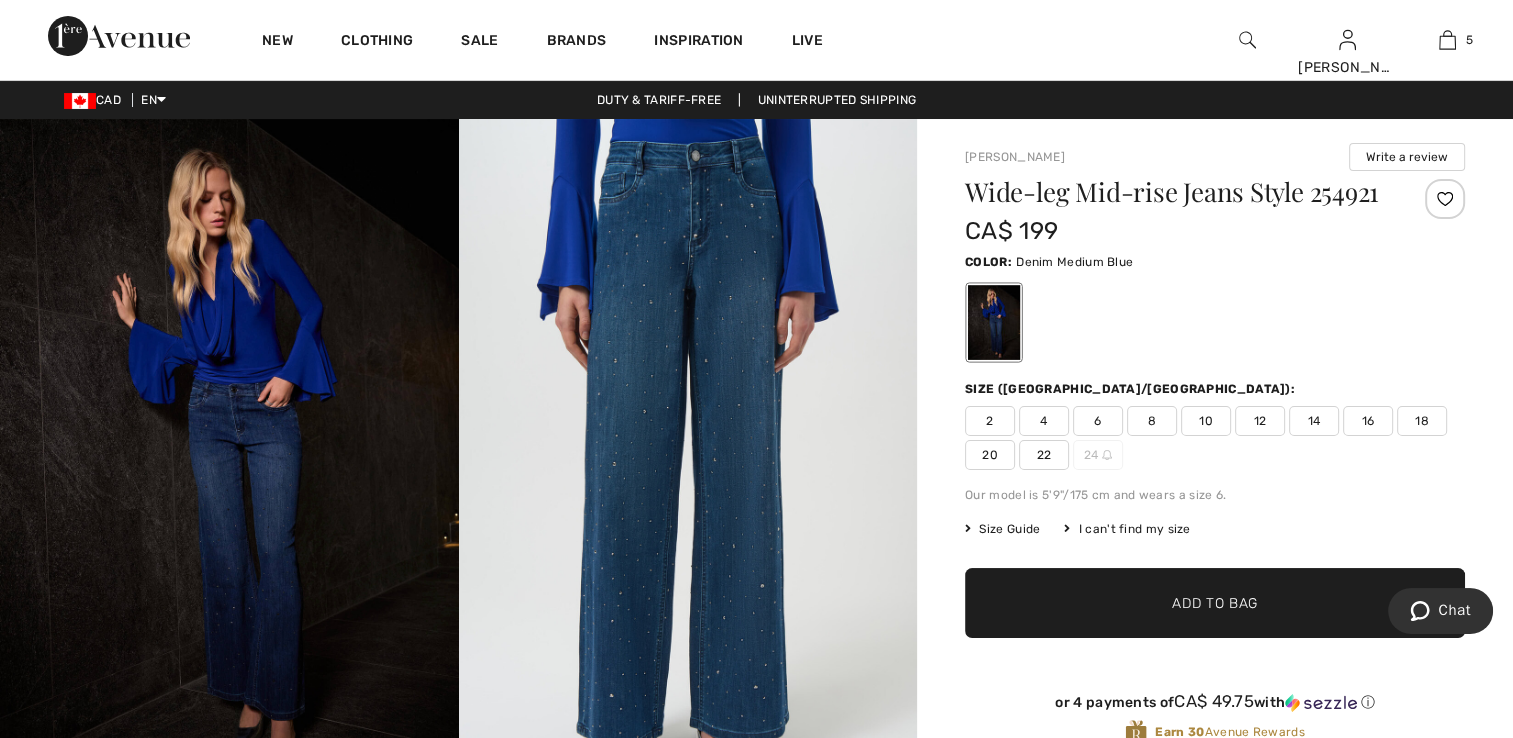 click at bounding box center (229, 463) 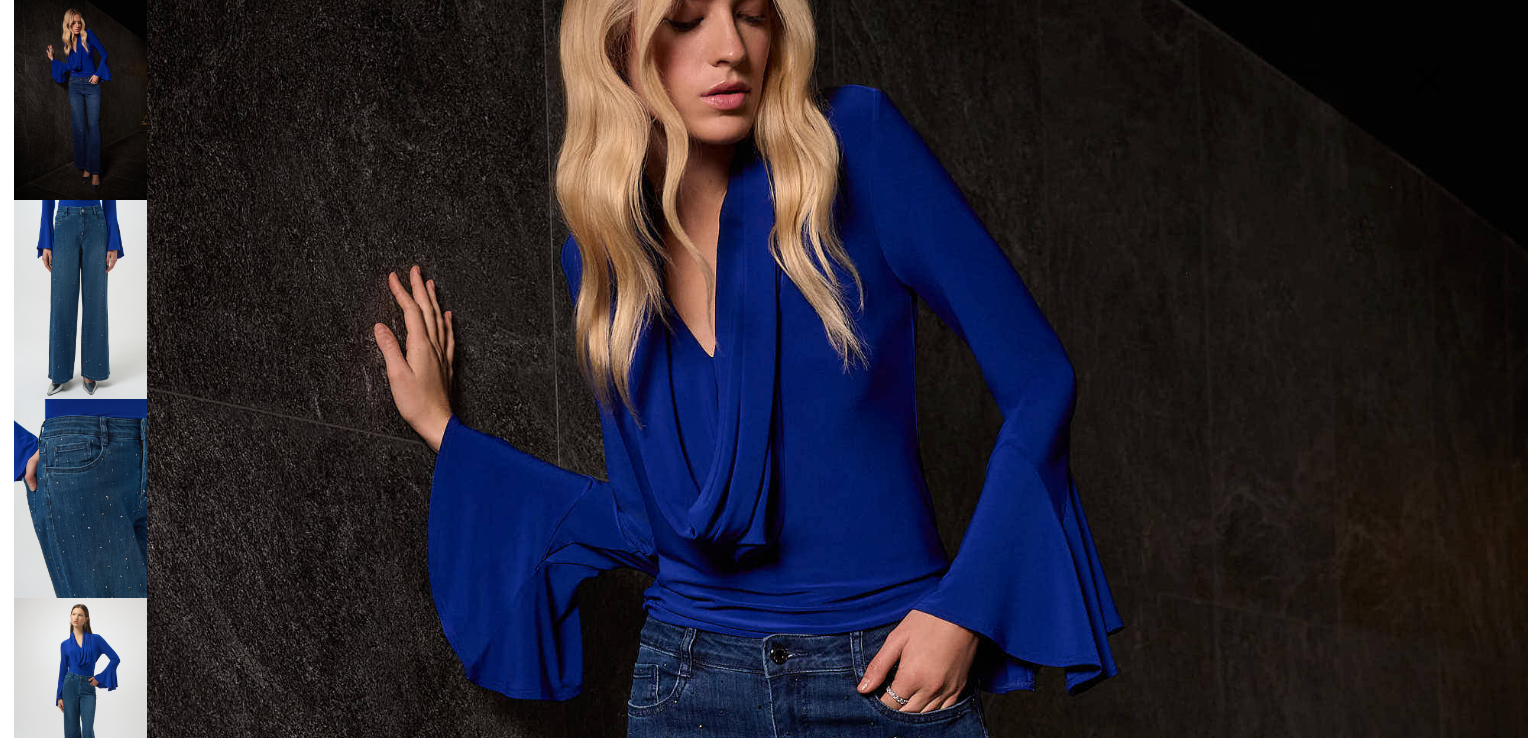 scroll, scrollTop: 300, scrollLeft: 0, axis: vertical 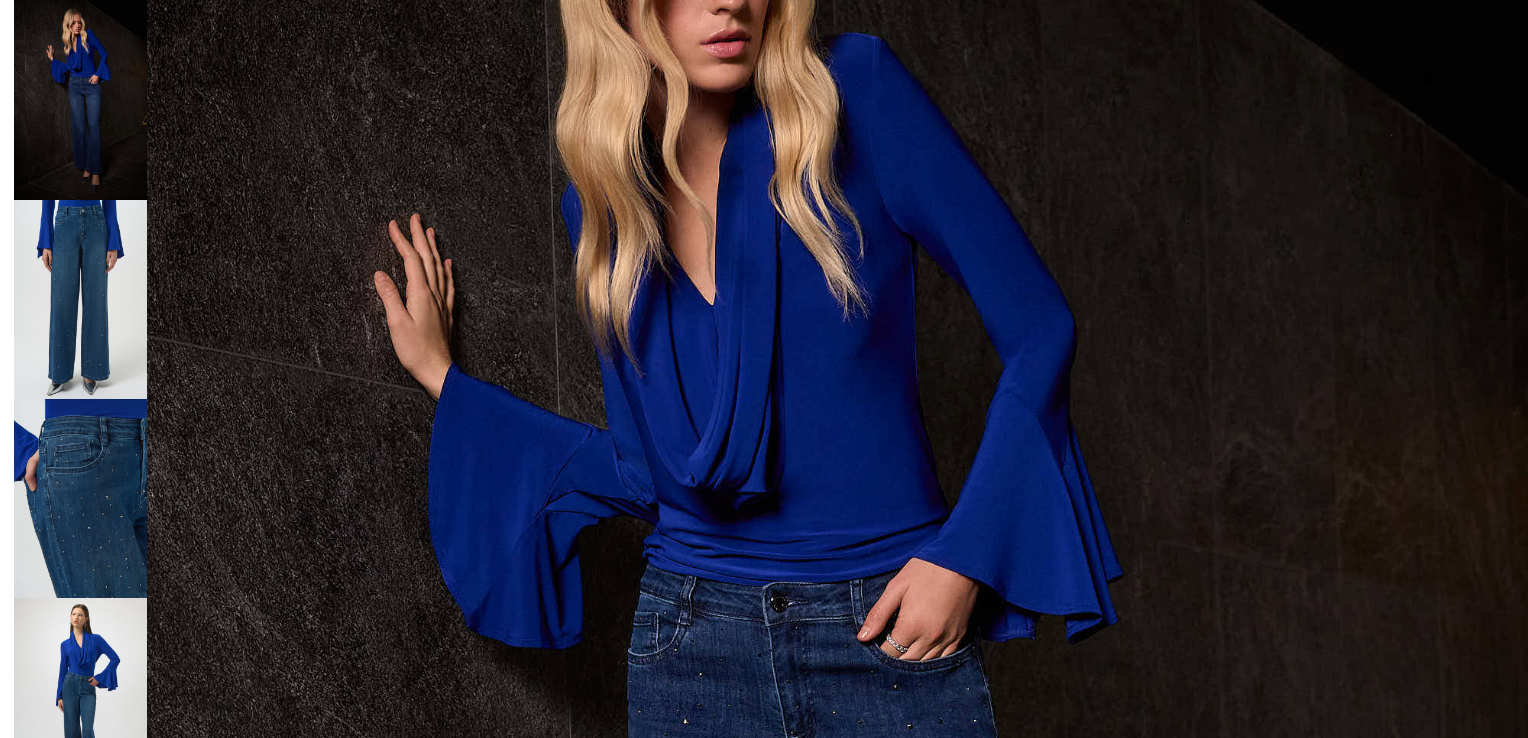 click at bounding box center [80, 299] 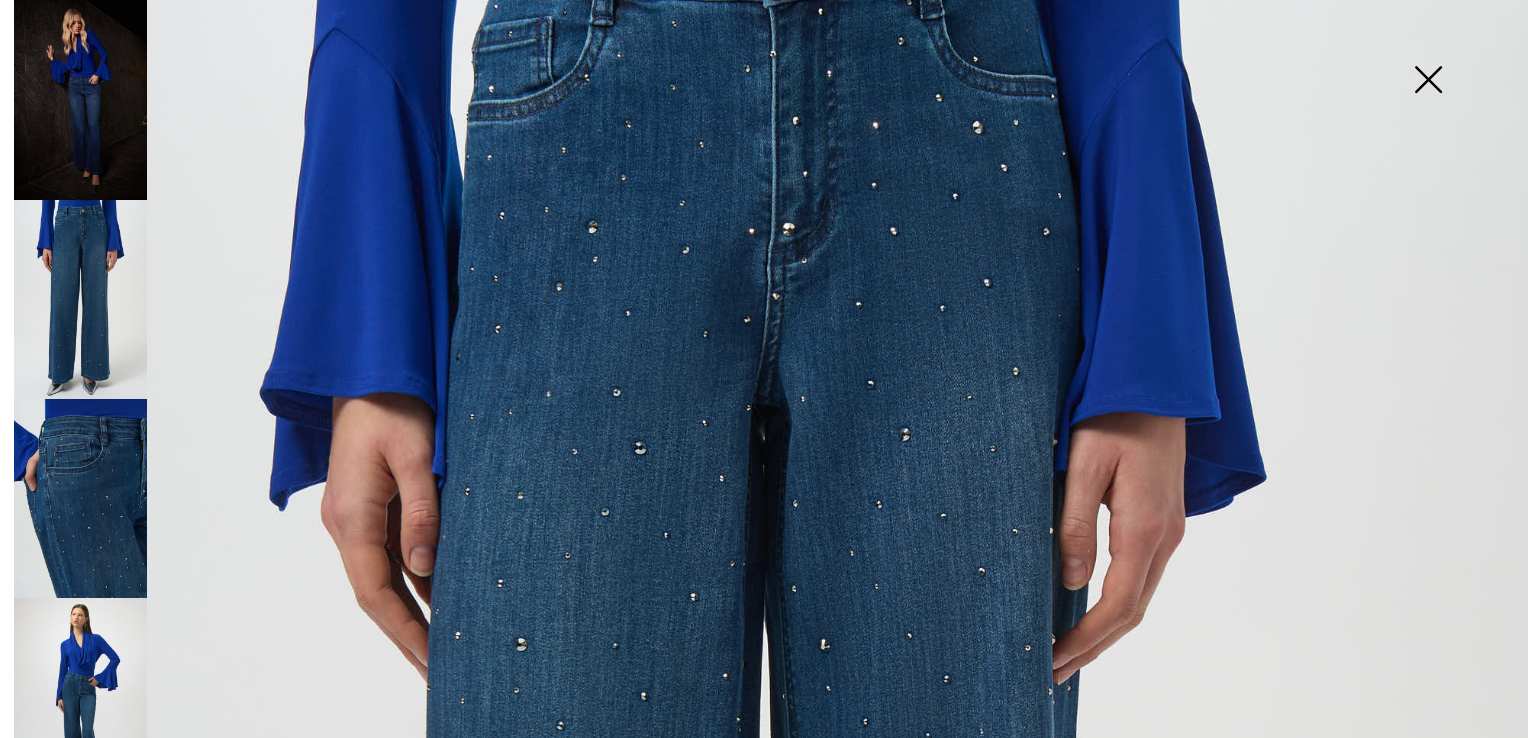 scroll, scrollTop: 0, scrollLeft: 0, axis: both 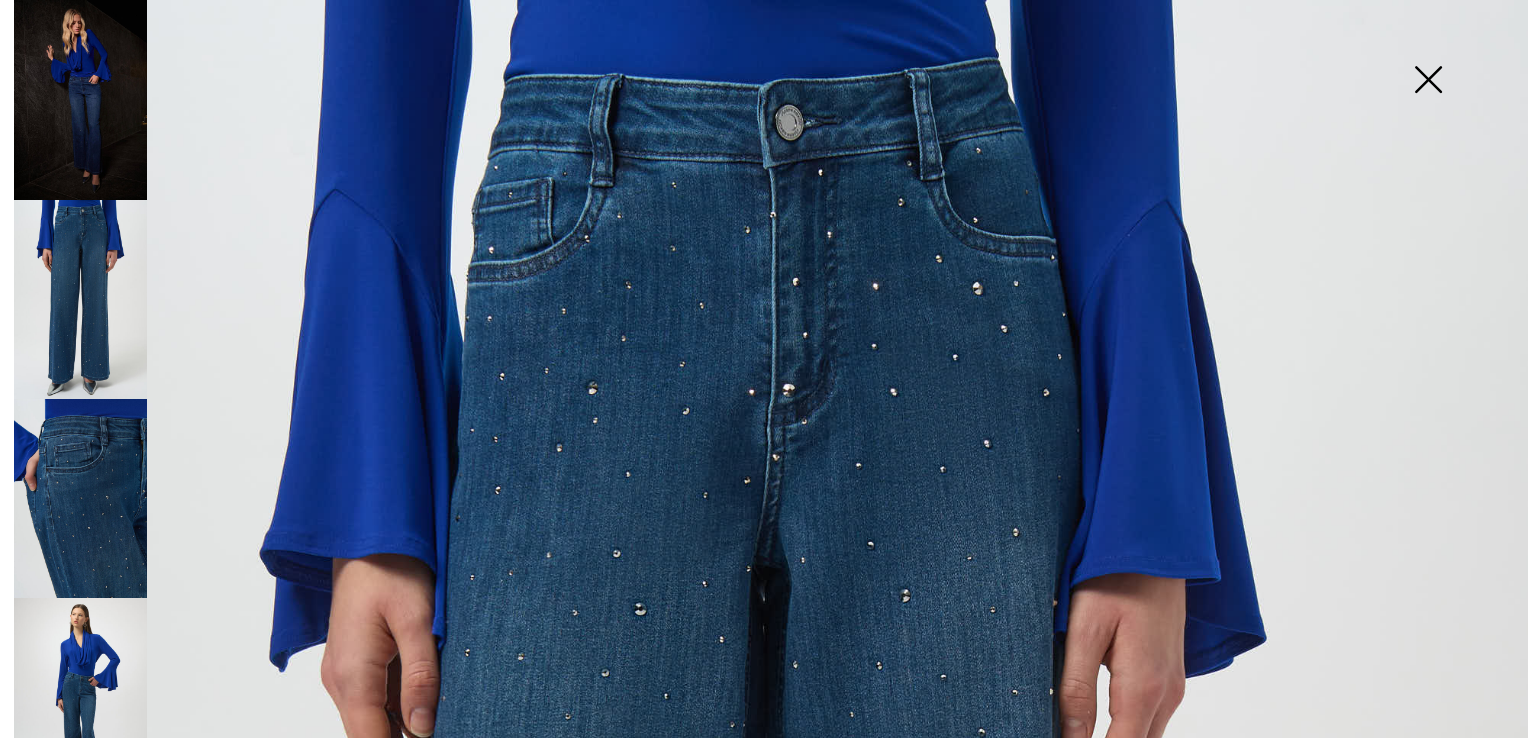 click at bounding box center (80, 498) 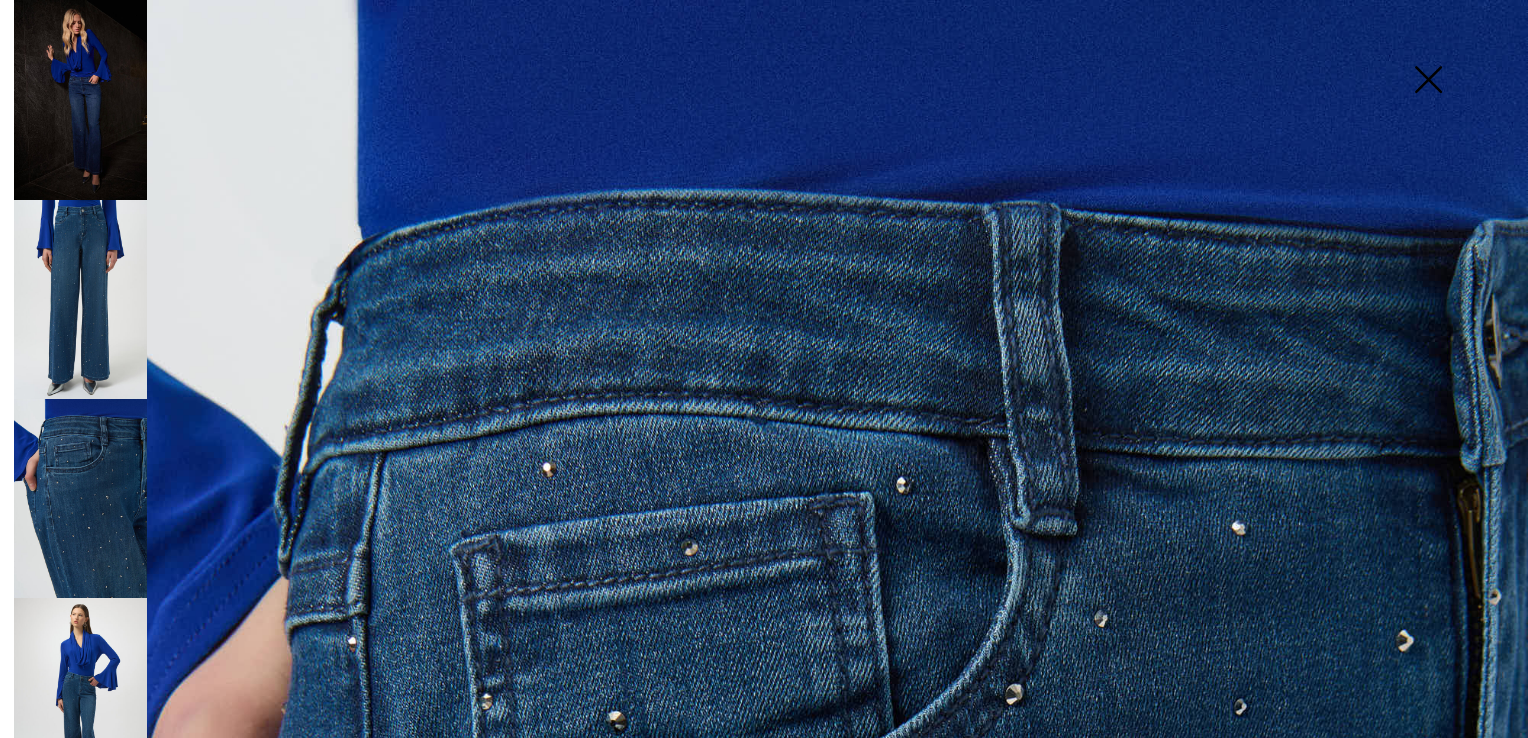 click at bounding box center (80, 697) 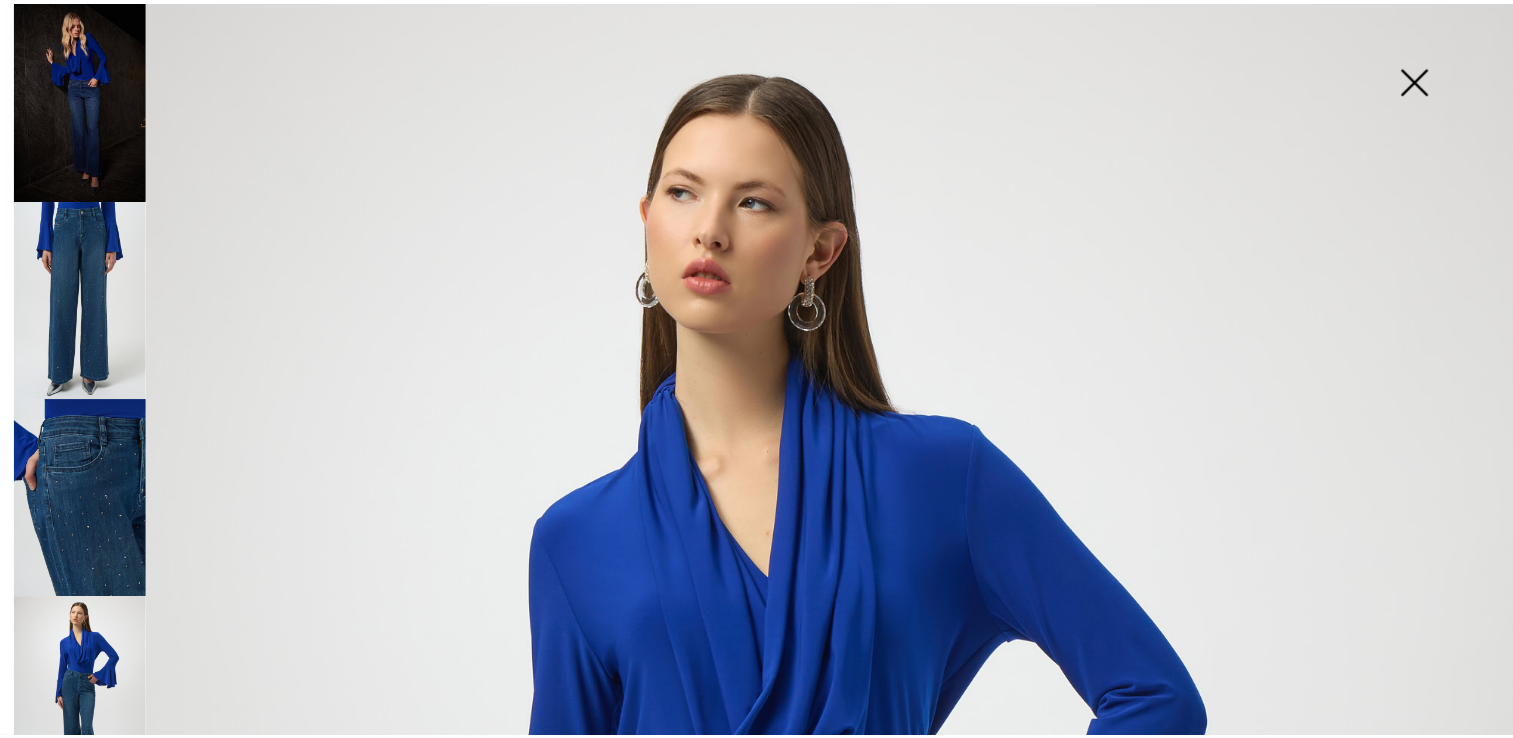 scroll, scrollTop: 400, scrollLeft: 0, axis: vertical 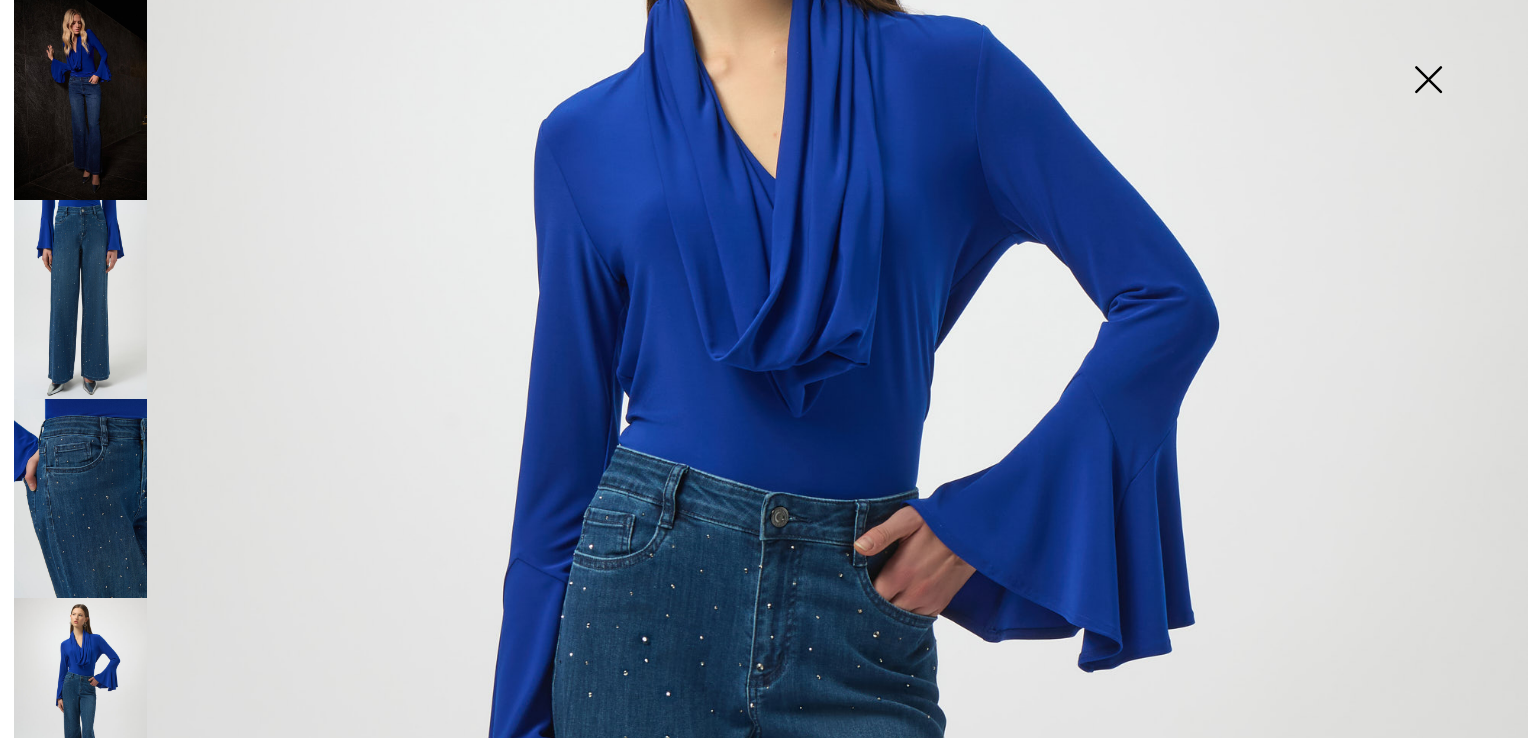 click at bounding box center (1428, 81) 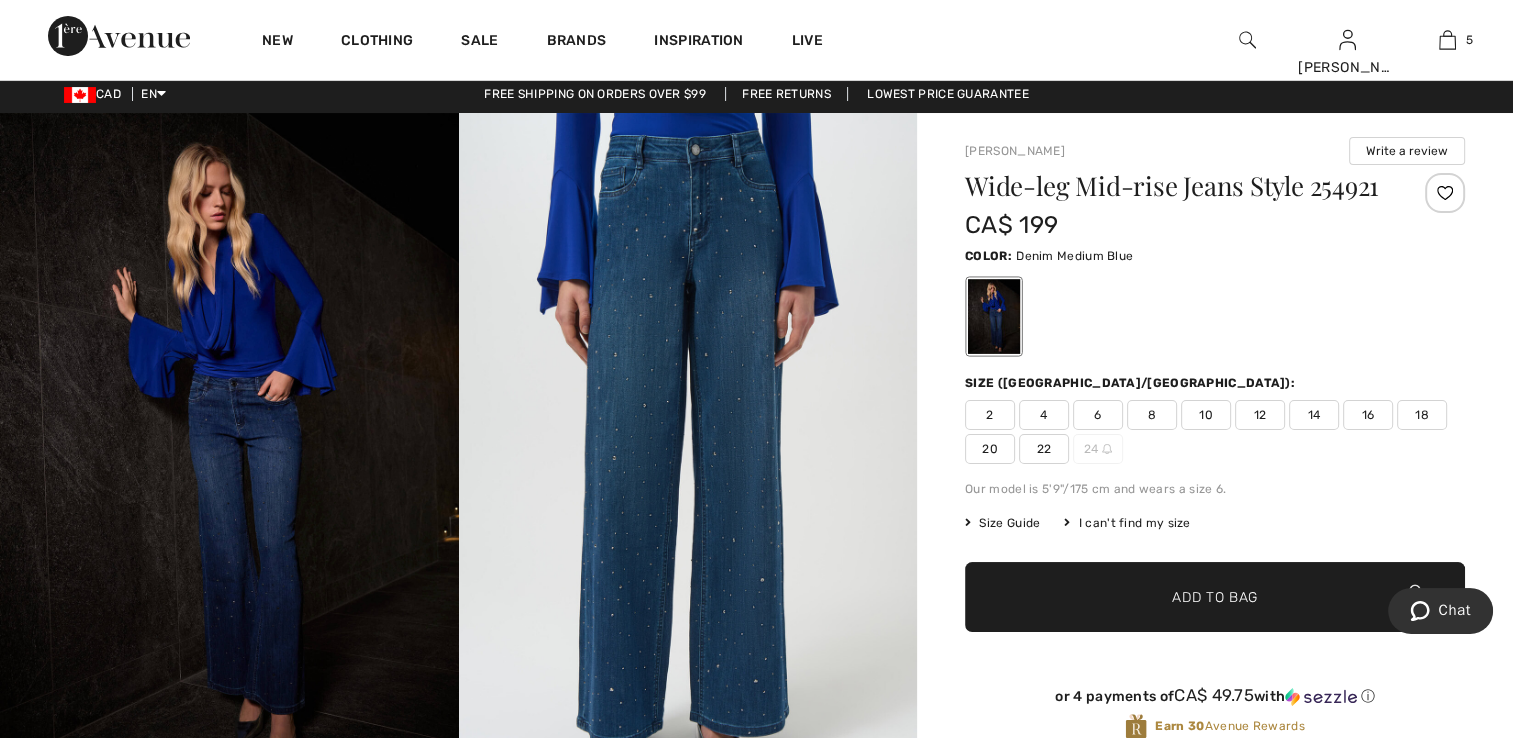 scroll, scrollTop: 300, scrollLeft: 0, axis: vertical 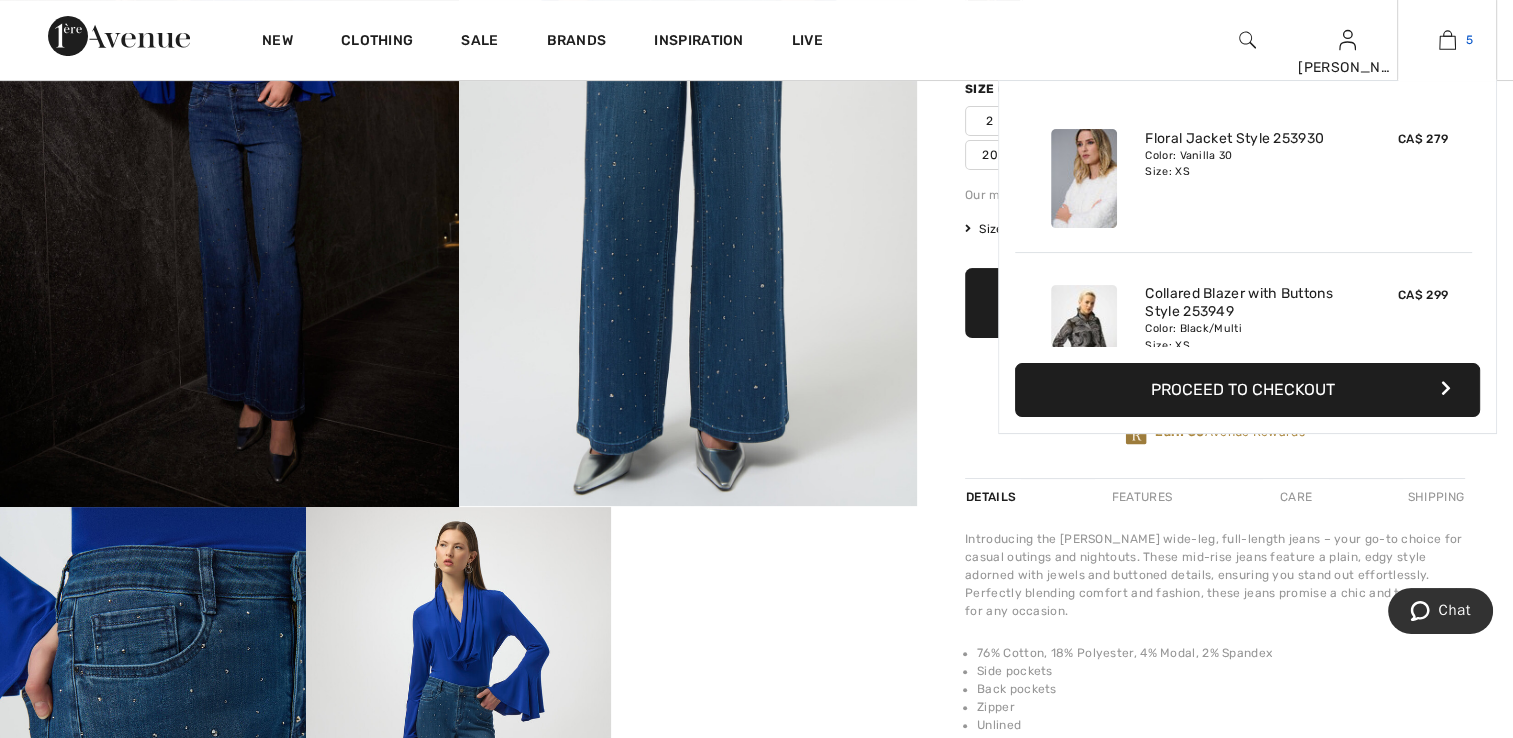 click at bounding box center (1447, 40) 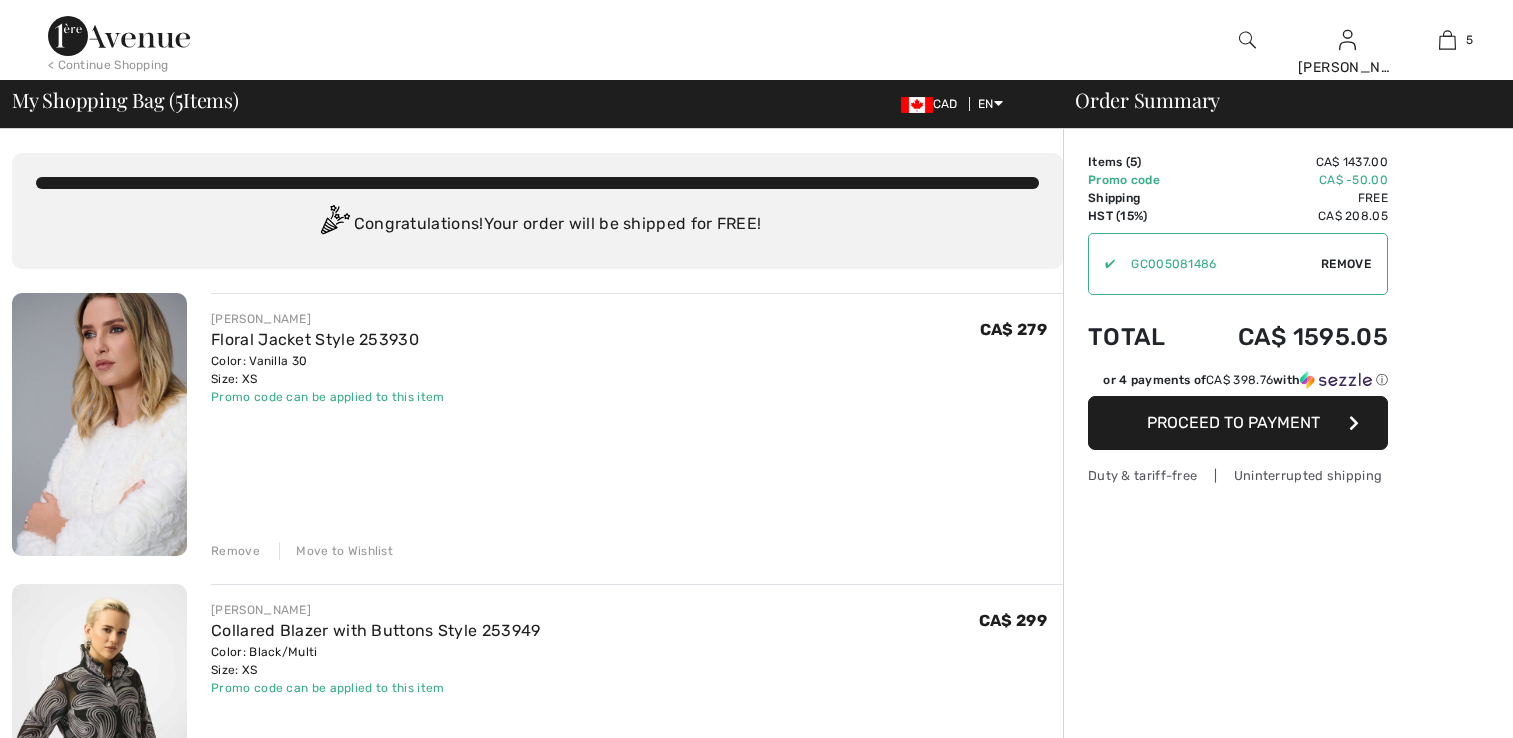scroll, scrollTop: 0, scrollLeft: 0, axis: both 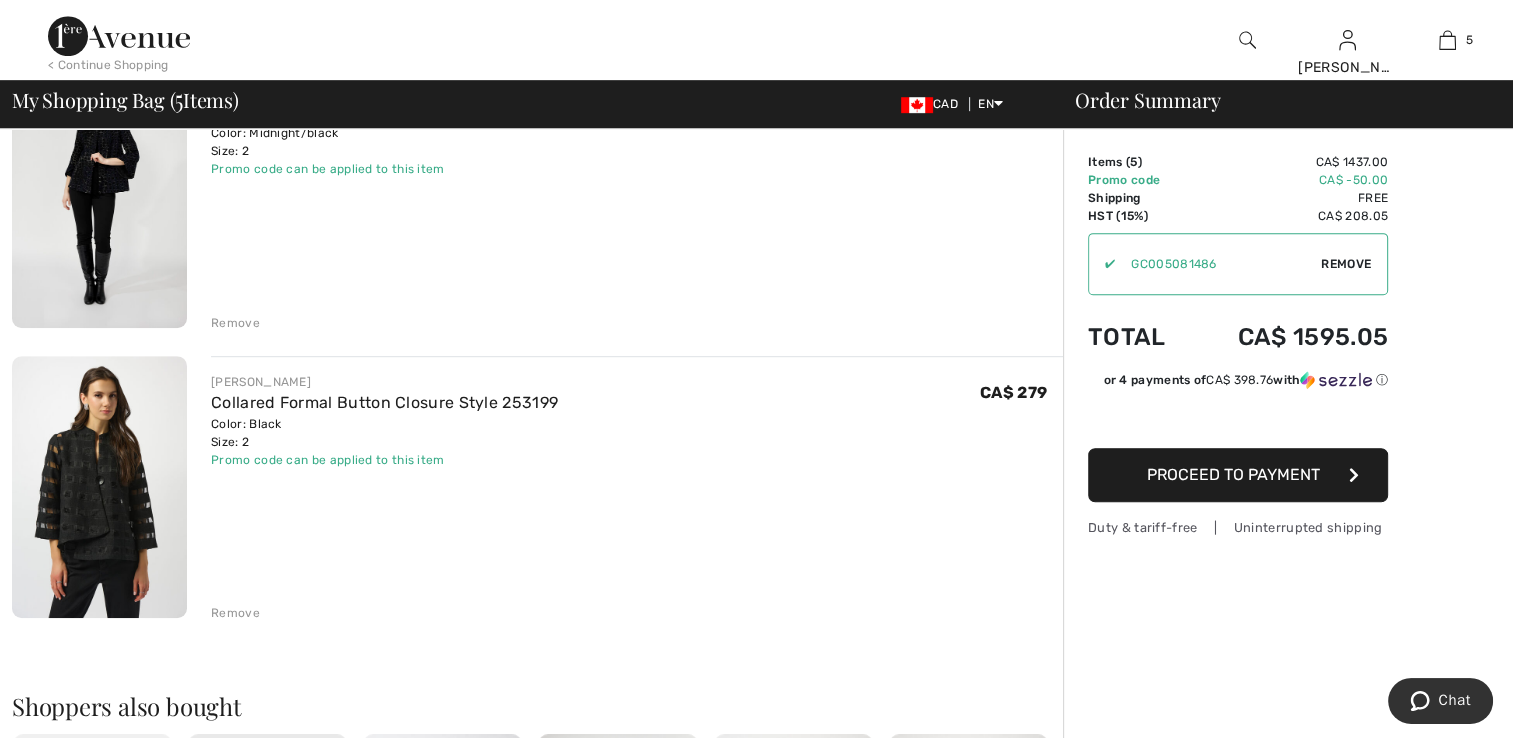click on "Remove" at bounding box center (235, 613) 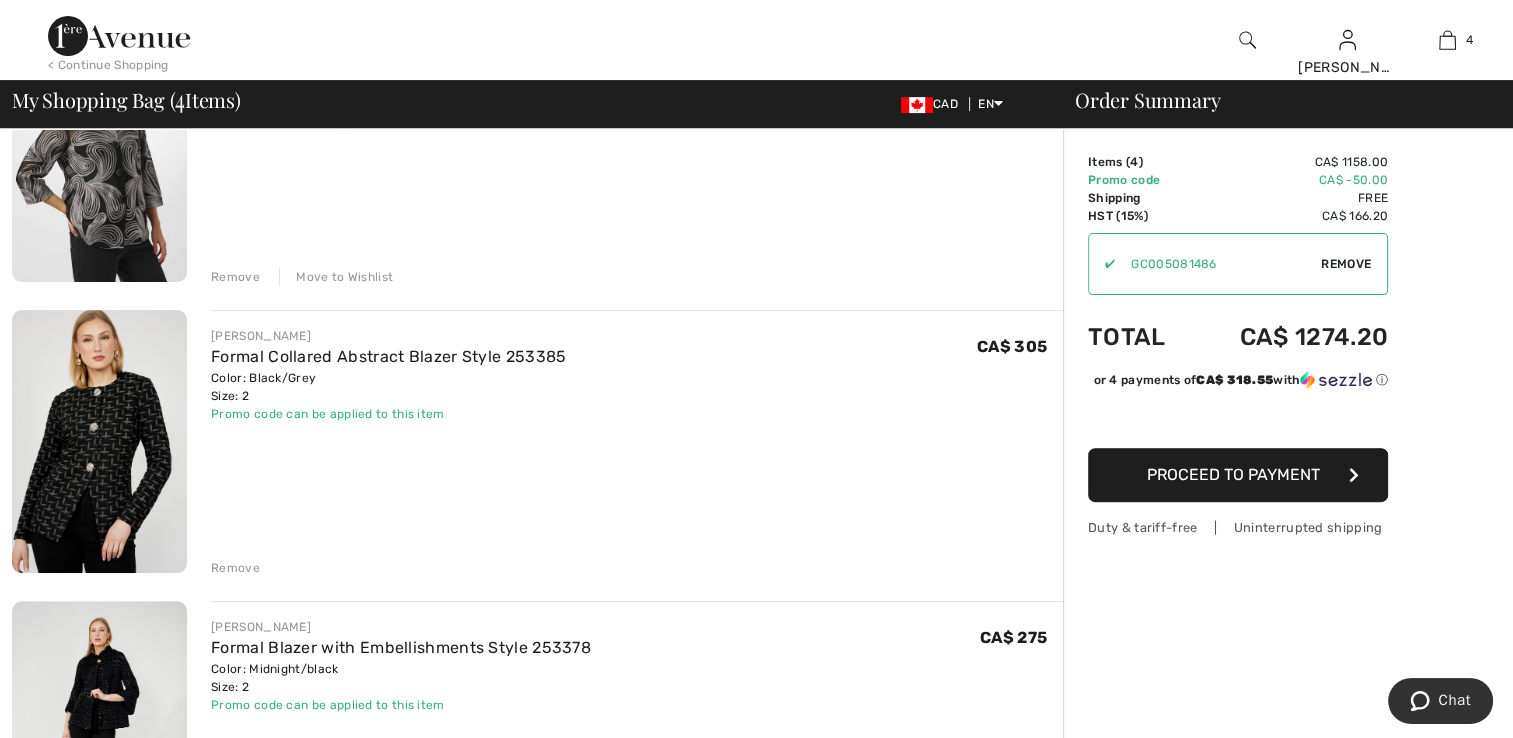 scroll, scrollTop: 600, scrollLeft: 0, axis: vertical 